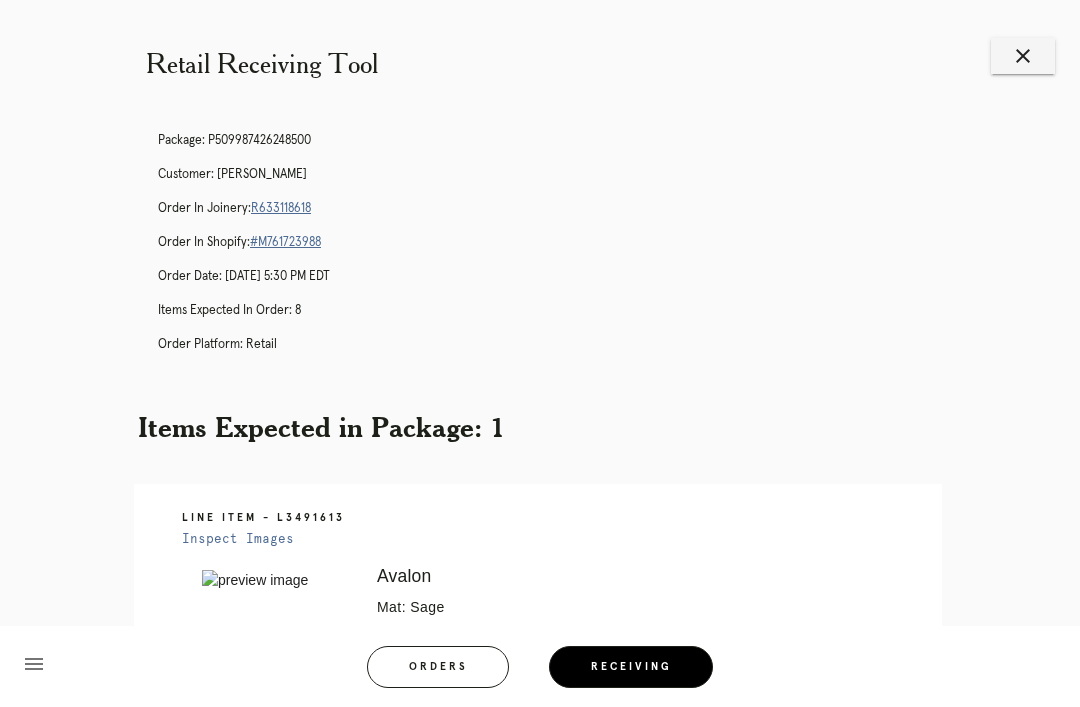 scroll, scrollTop: 0, scrollLeft: 0, axis: both 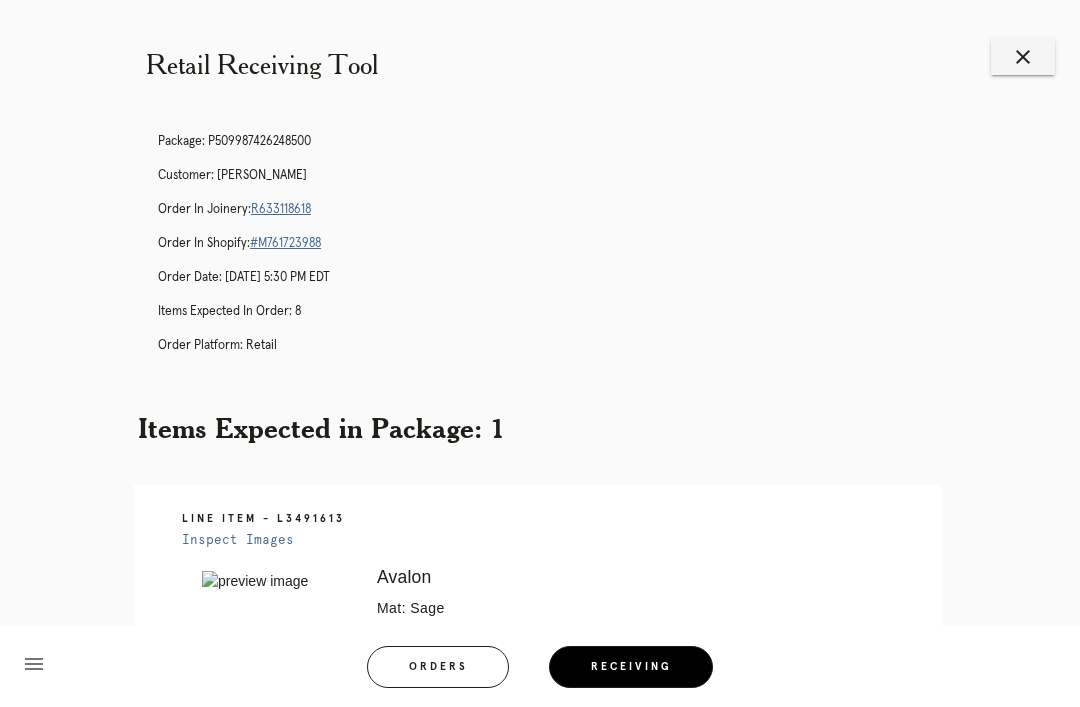 click on "R633118618" at bounding box center [281, 209] 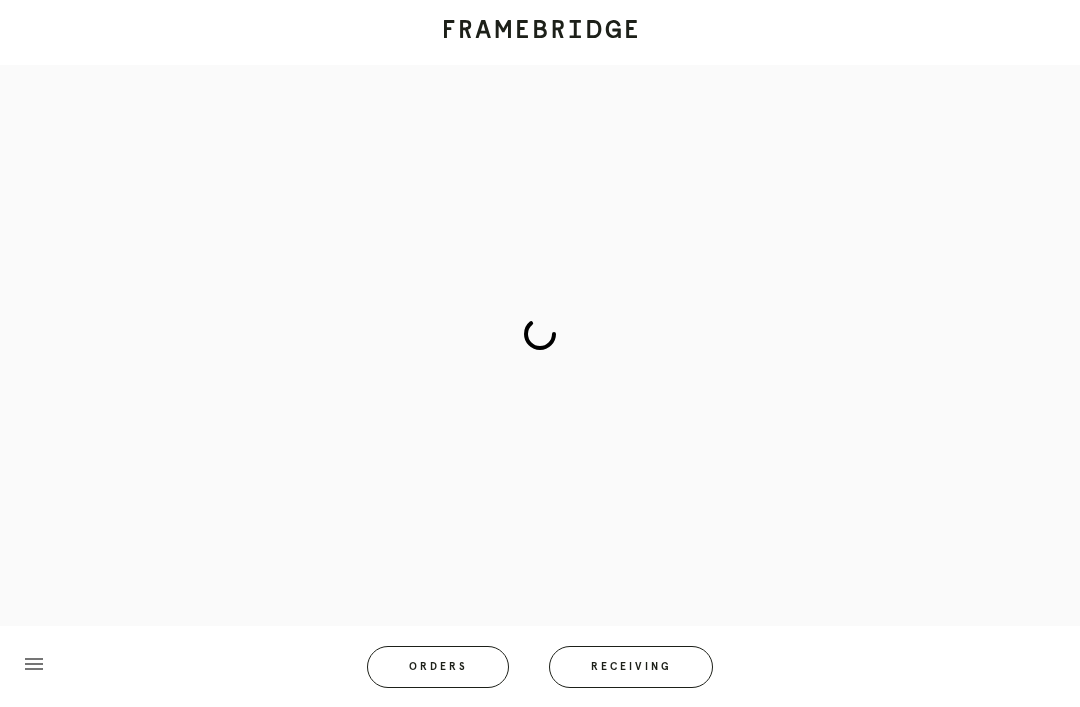 scroll, scrollTop: 0, scrollLeft: 0, axis: both 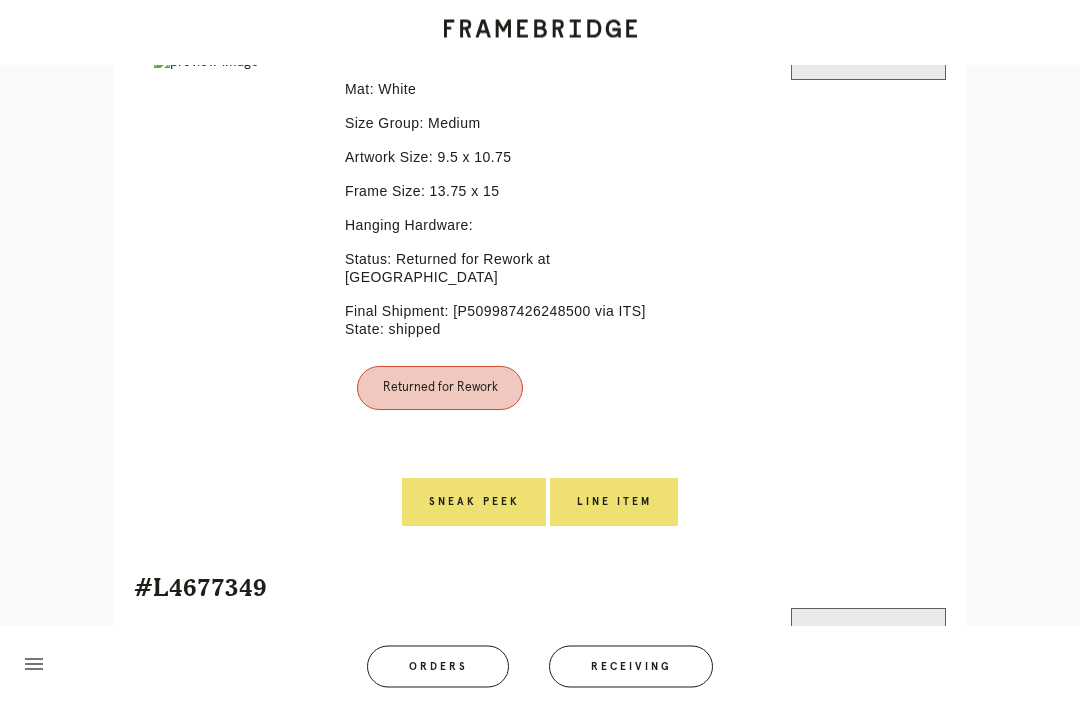 click on "Line Item" at bounding box center (614, 503) 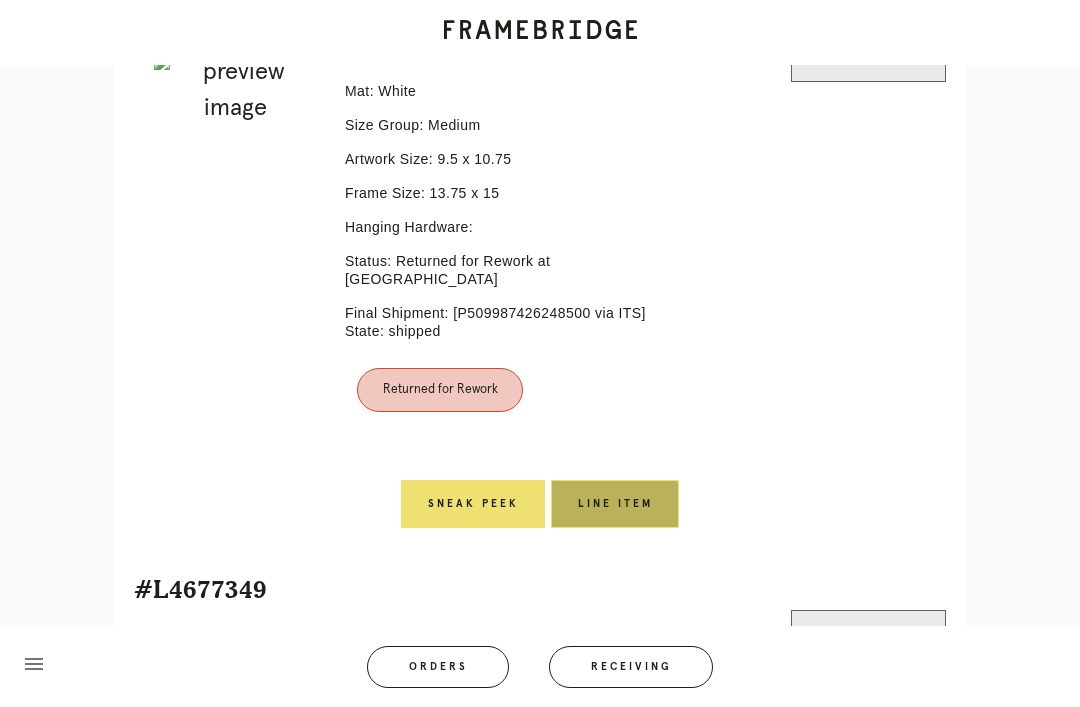 scroll, scrollTop: 0, scrollLeft: 0, axis: both 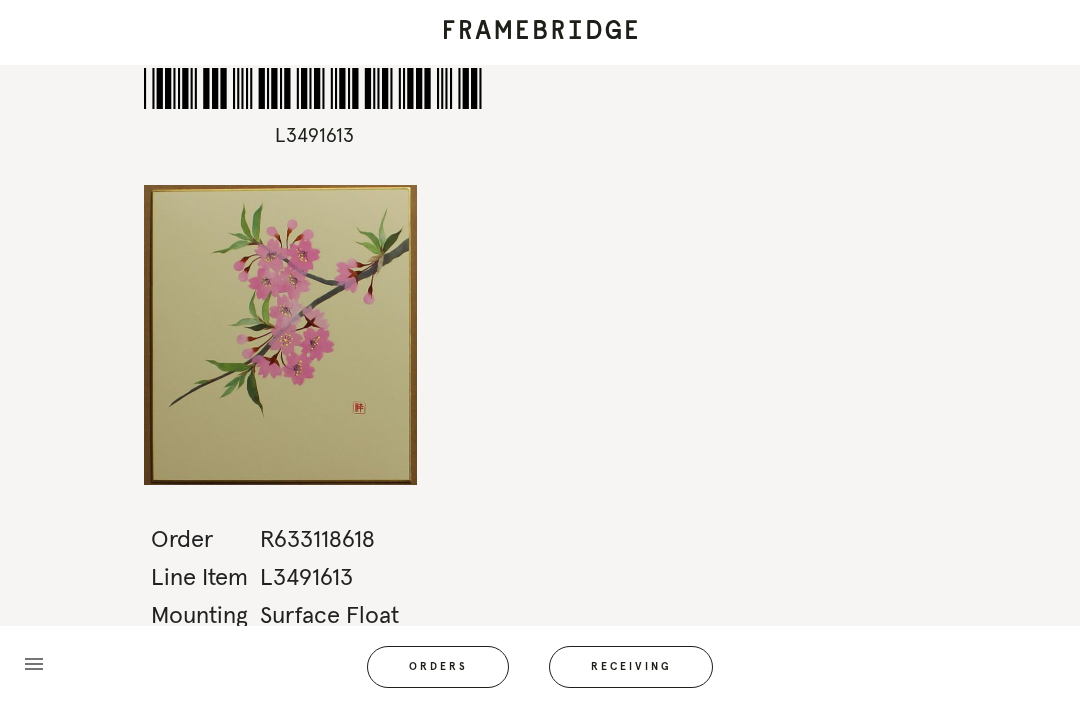 click on "Receiving" at bounding box center [631, 667] 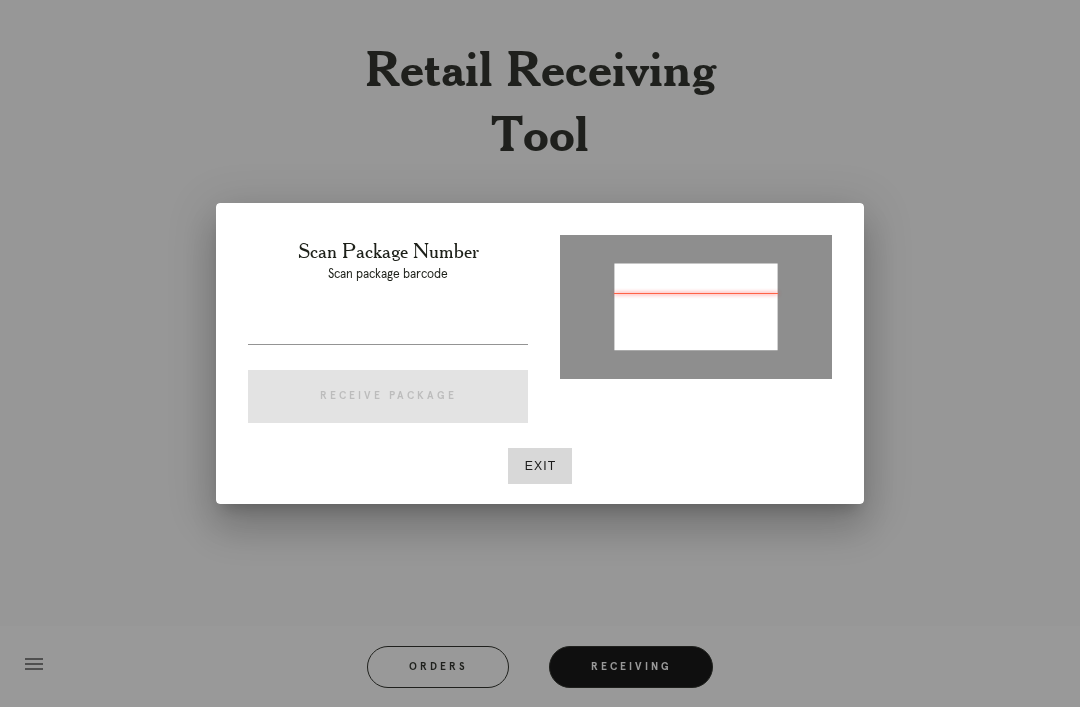 type on "P111836044115434" 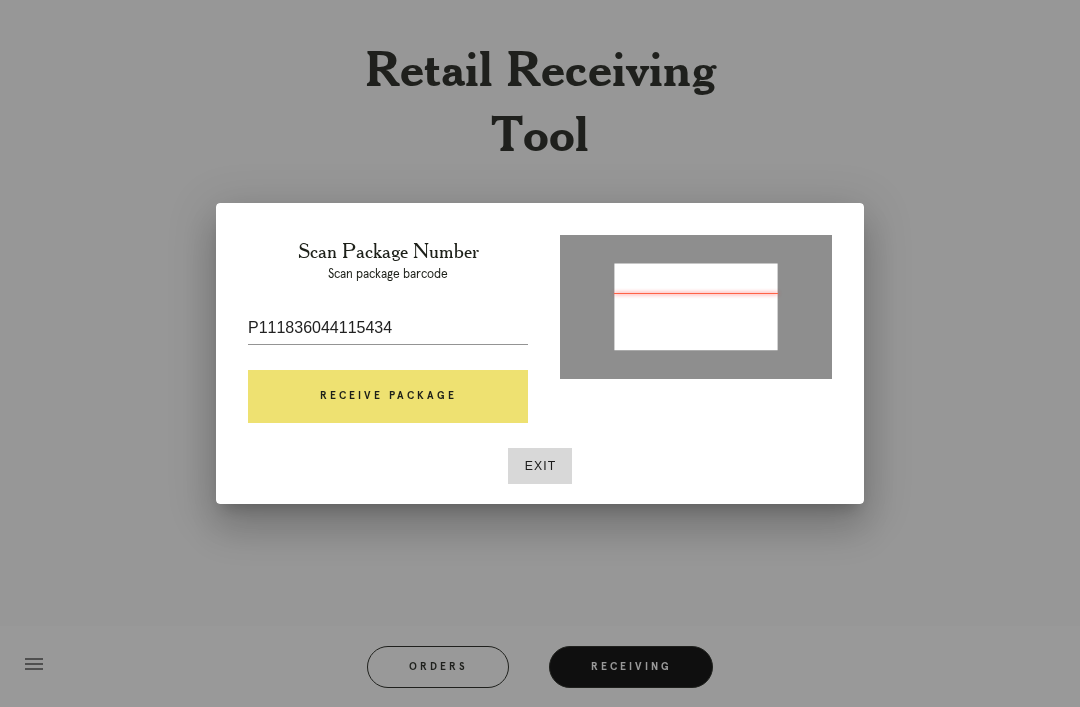 click on "Receive Package" at bounding box center (388, 397) 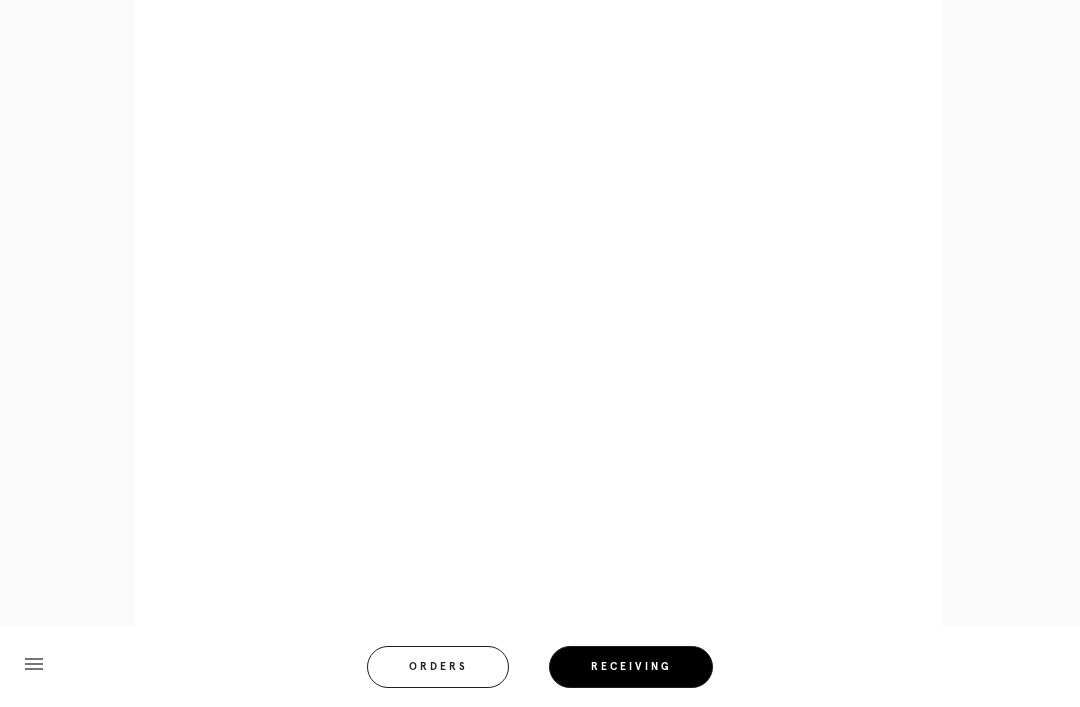 scroll, scrollTop: 872, scrollLeft: 0, axis: vertical 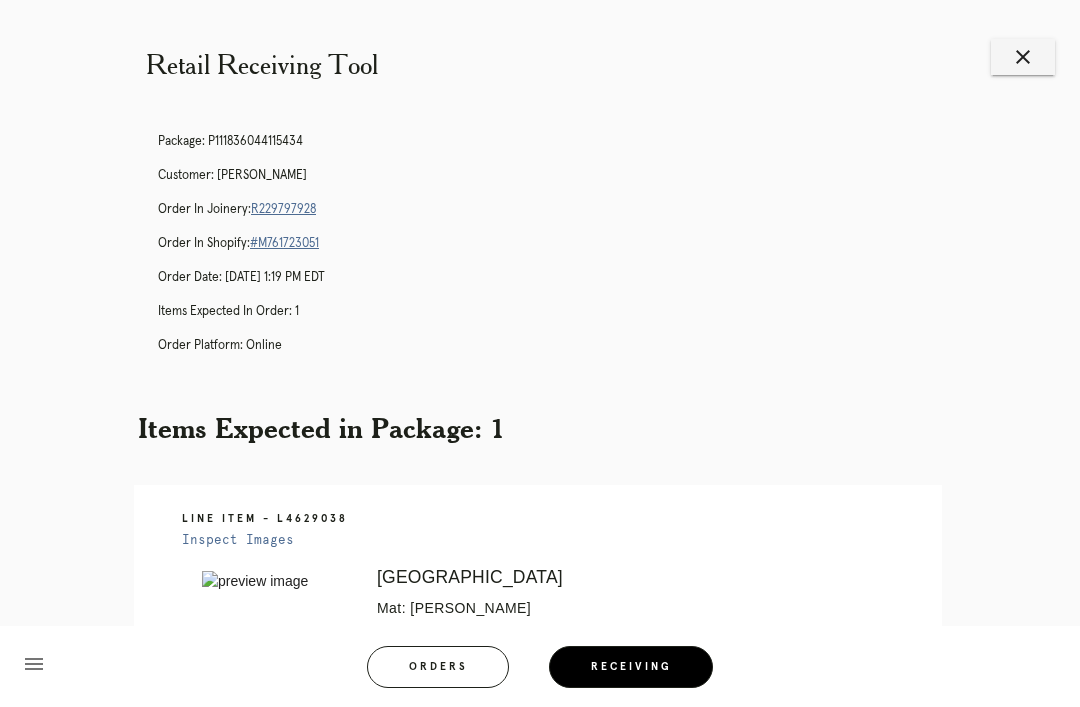 click on "close" at bounding box center (1023, 57) 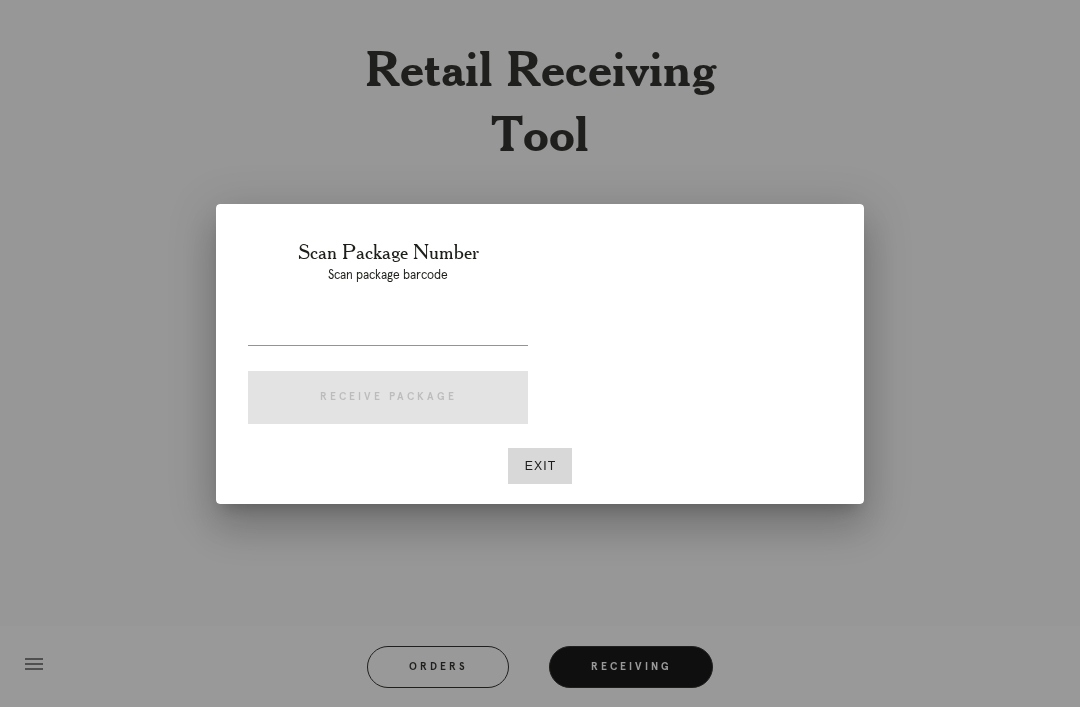 scroll, scrollTop: 0, scrollLeft: 0, axis: both 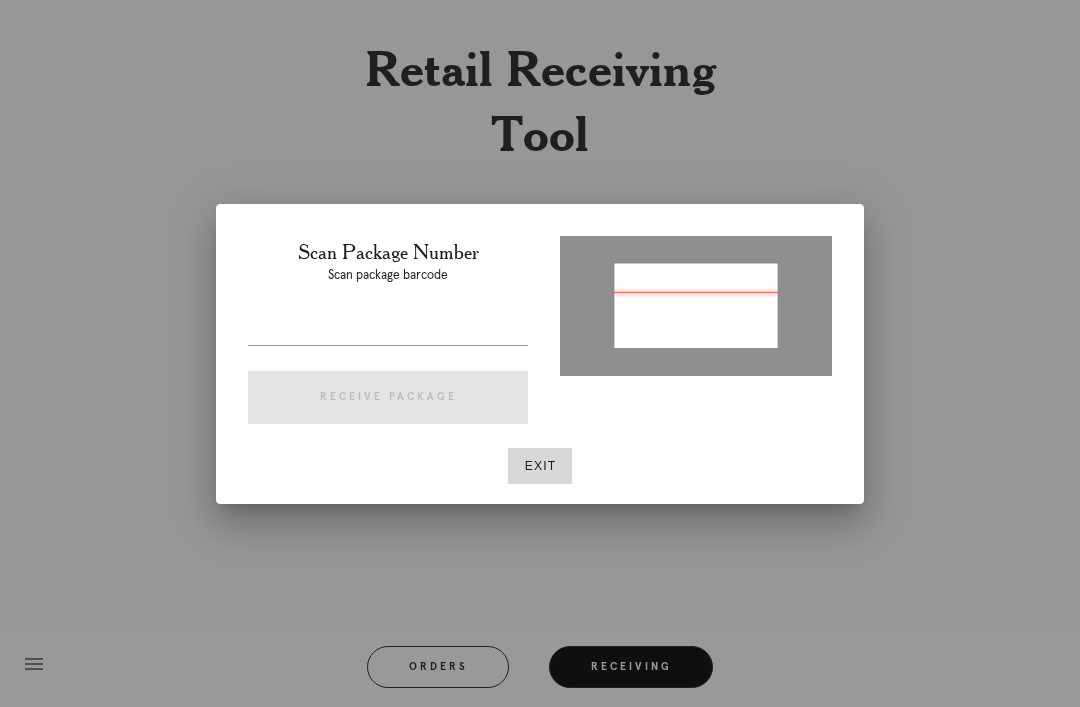 type on "P210049428341772" 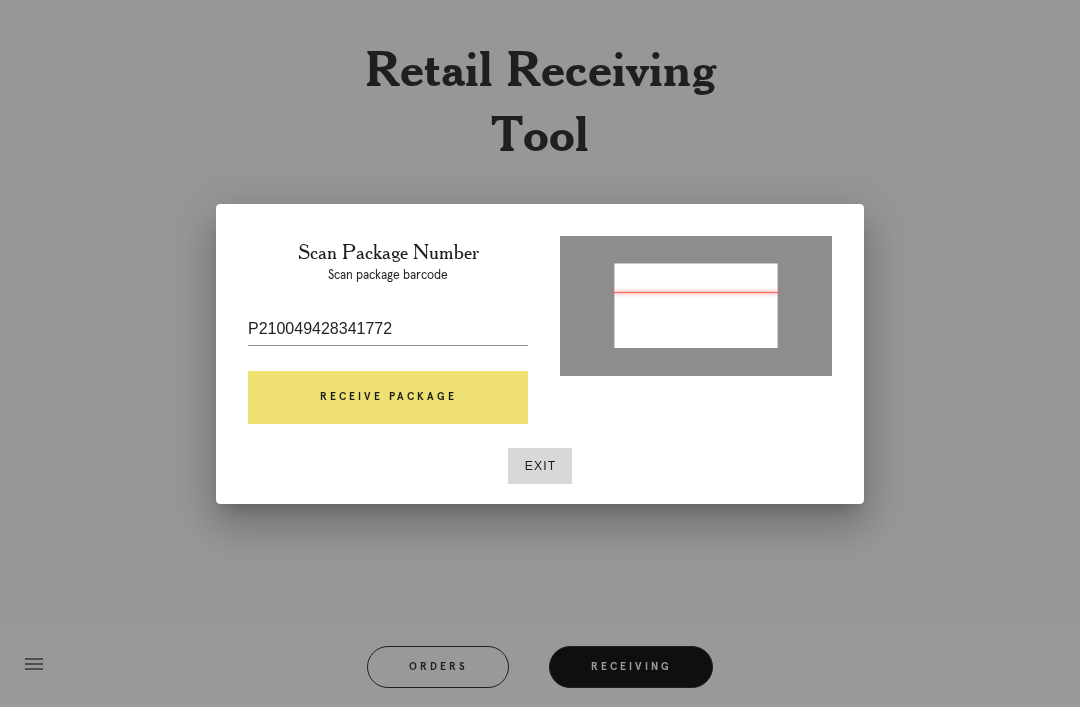 click on "Receive Package" at bounding box center (388, 398) 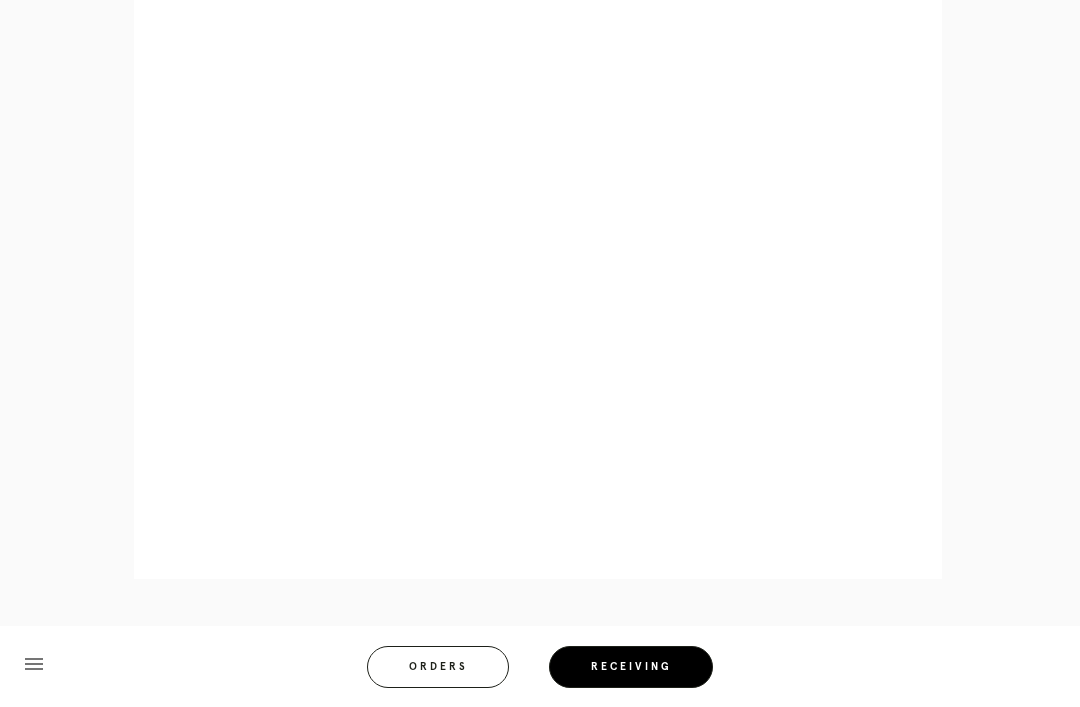 scroll, scrollTop: 1106, scrollLeft: 0, axis: vertical 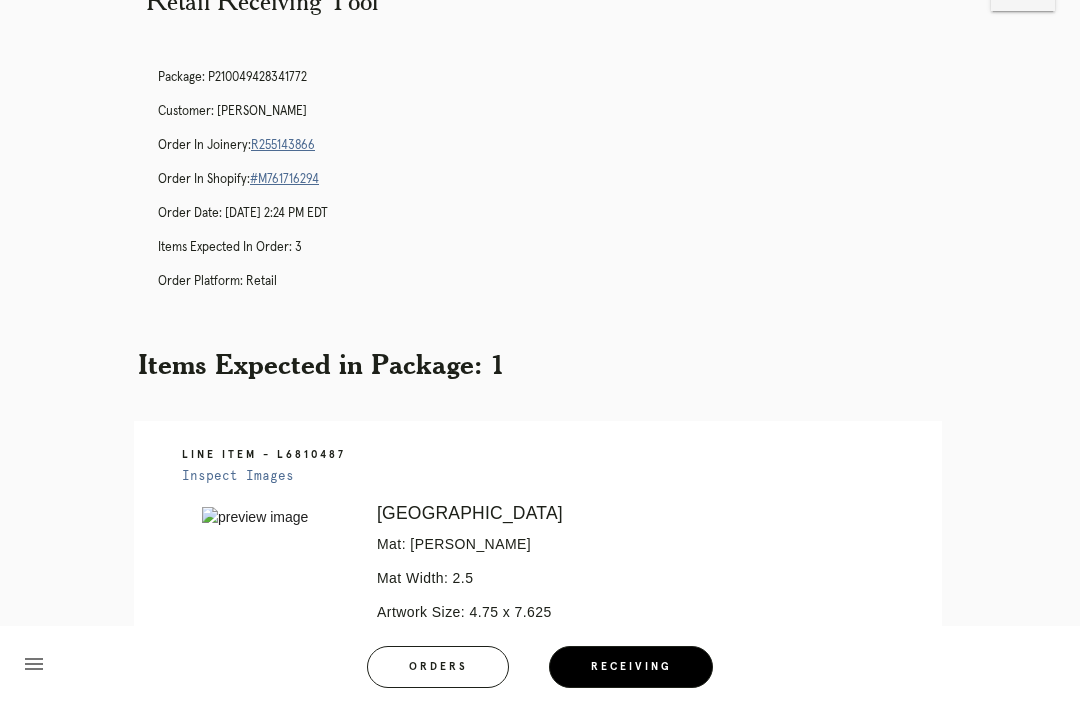 click on "Receiving" at bounding box center [631, 667] 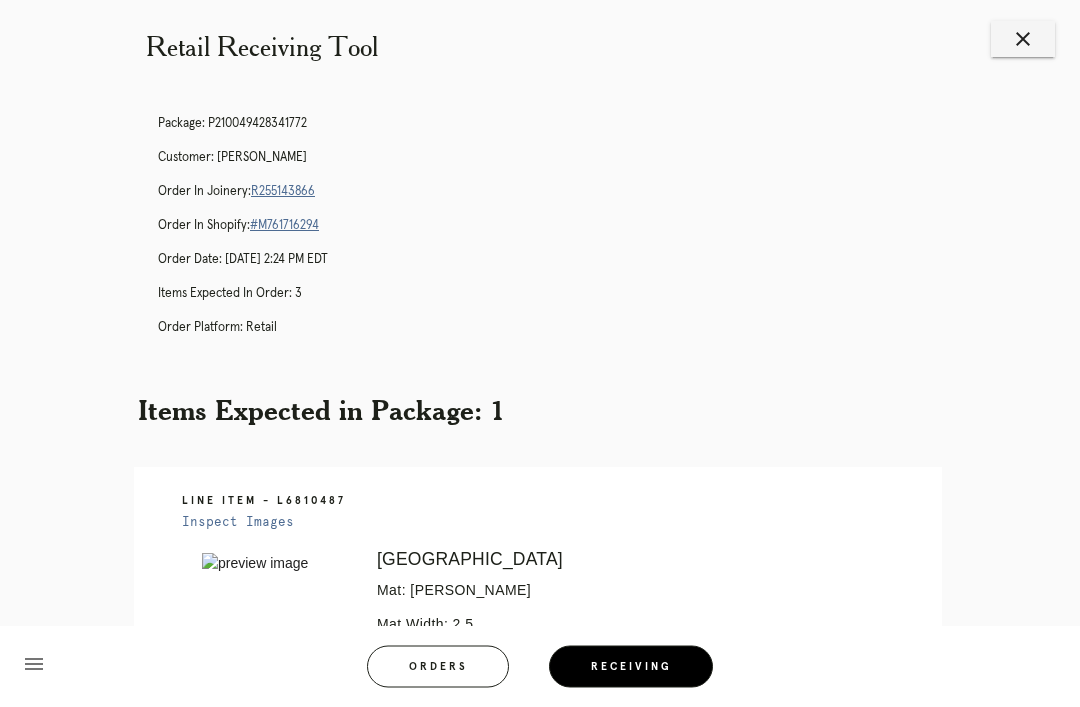 scroll, scrollTop: 0, scrollLeft: 0, axis: both 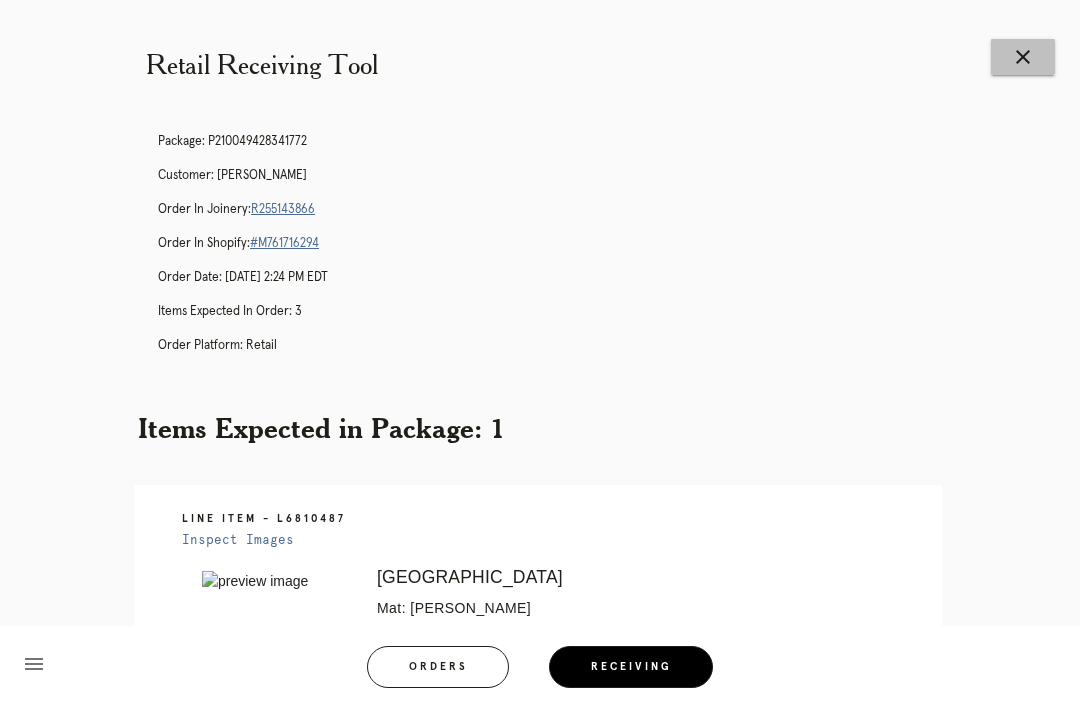 click on "close" at bounding box center [1023, 57] 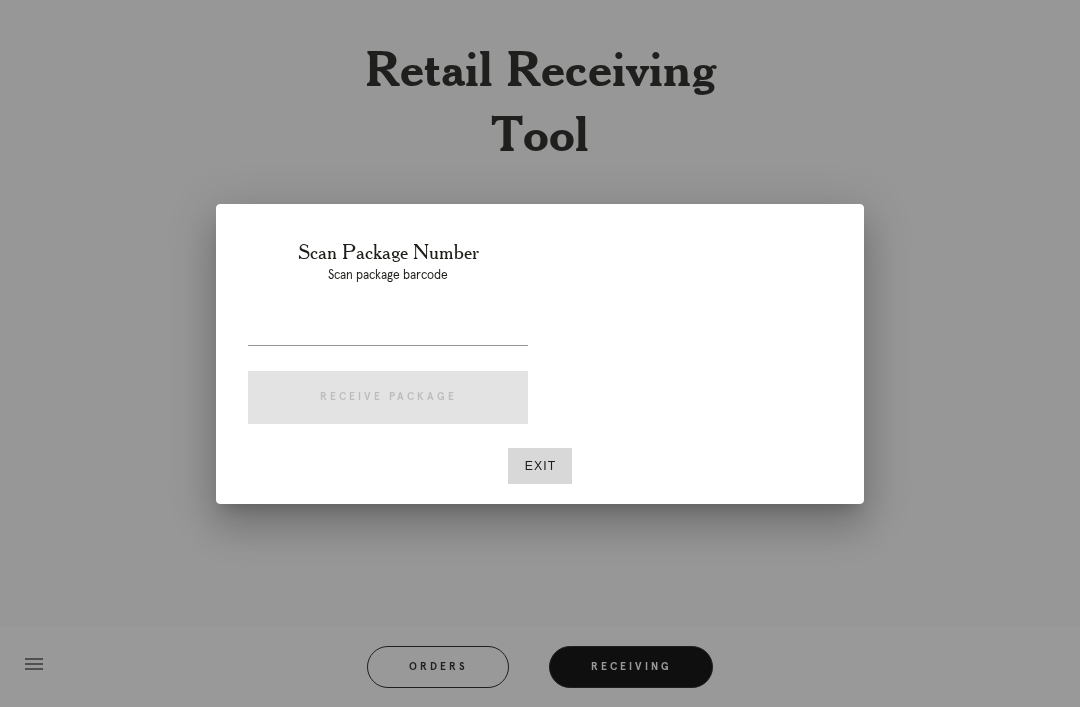 scroll, scrollTop: 0, scrollLeft: 0, axis: both 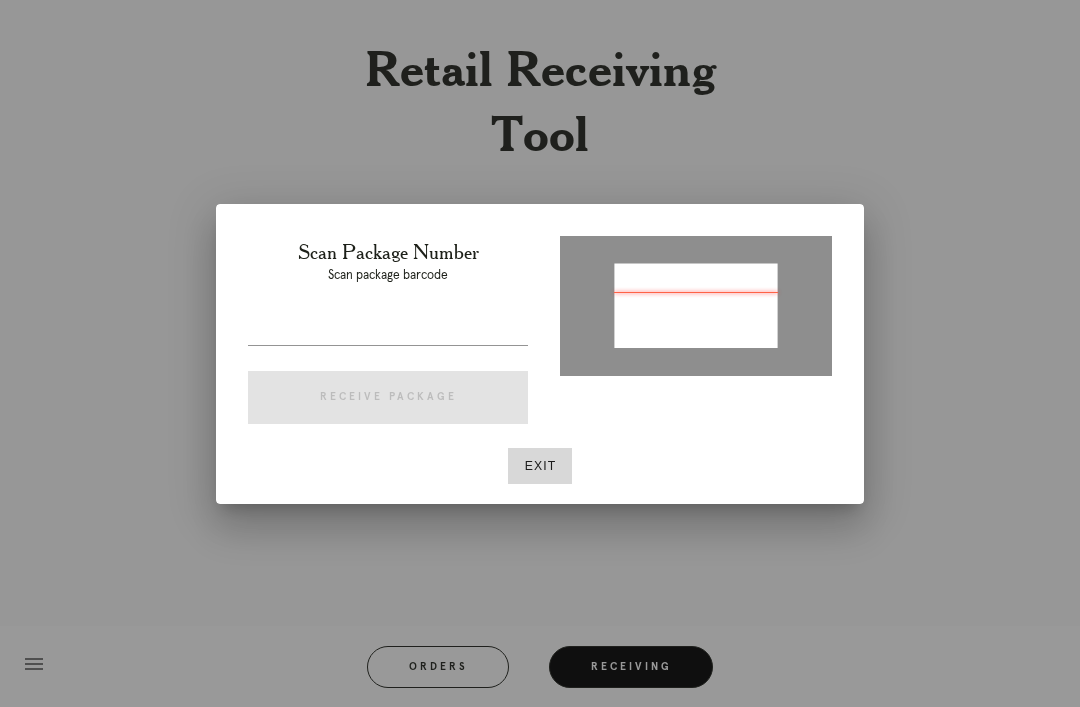 type on "P507222428936681" 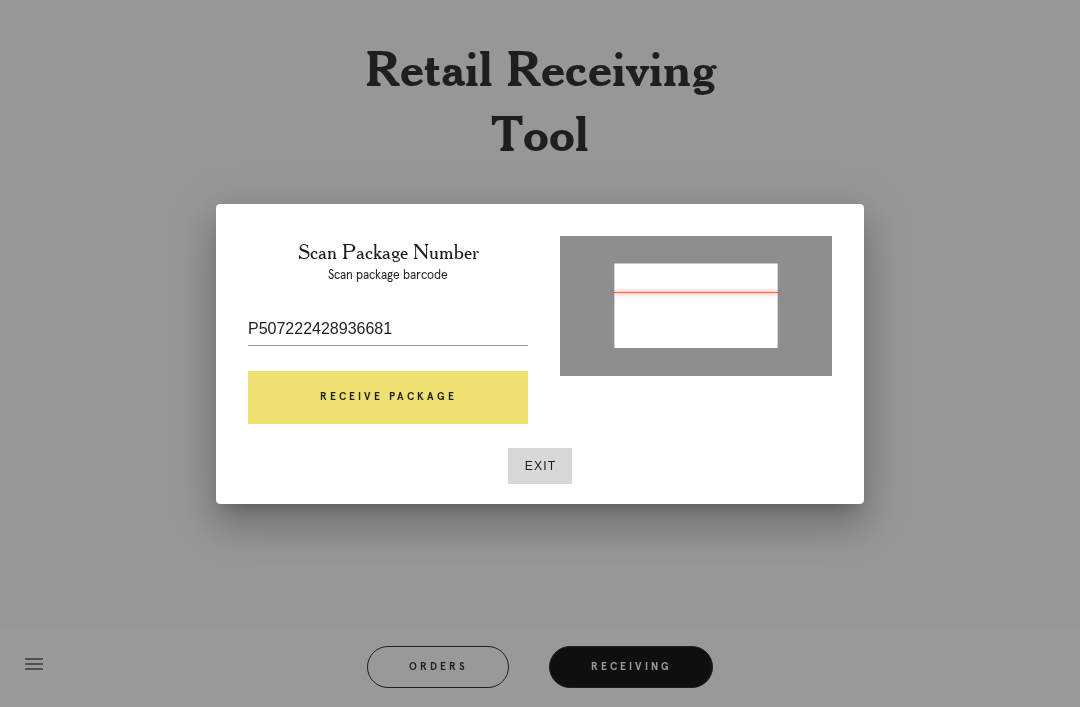 click on "Receive Package" at bounding box center [388, 398] 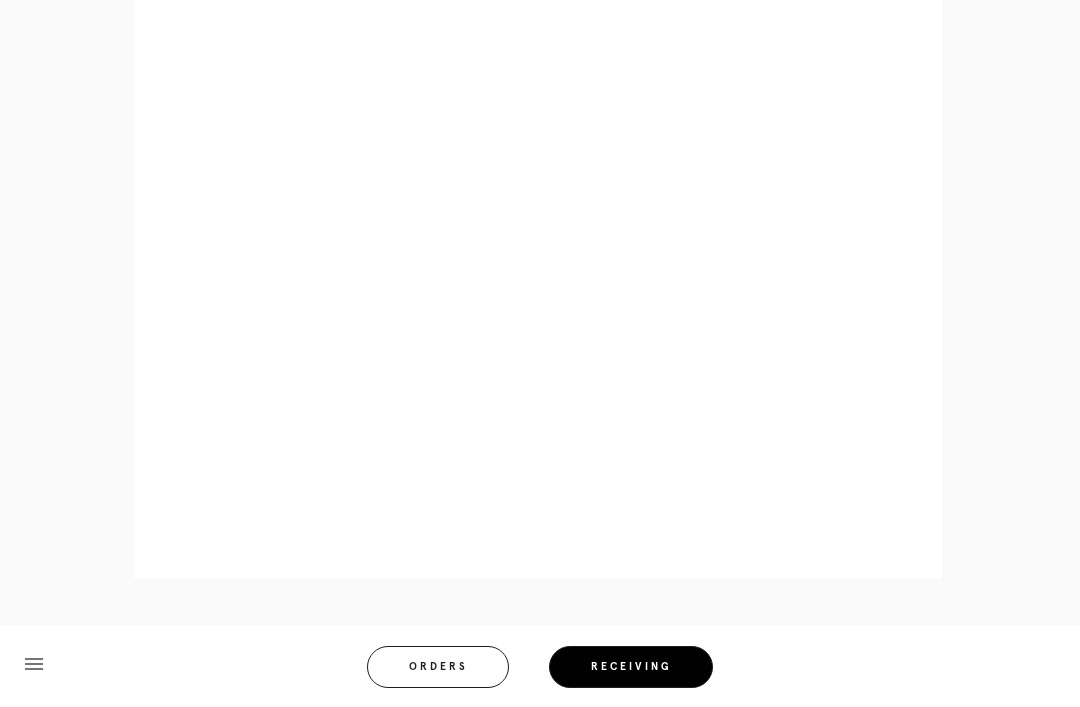 scroll, scrollTop: 998, scrollLeft: 0, axis: vertical 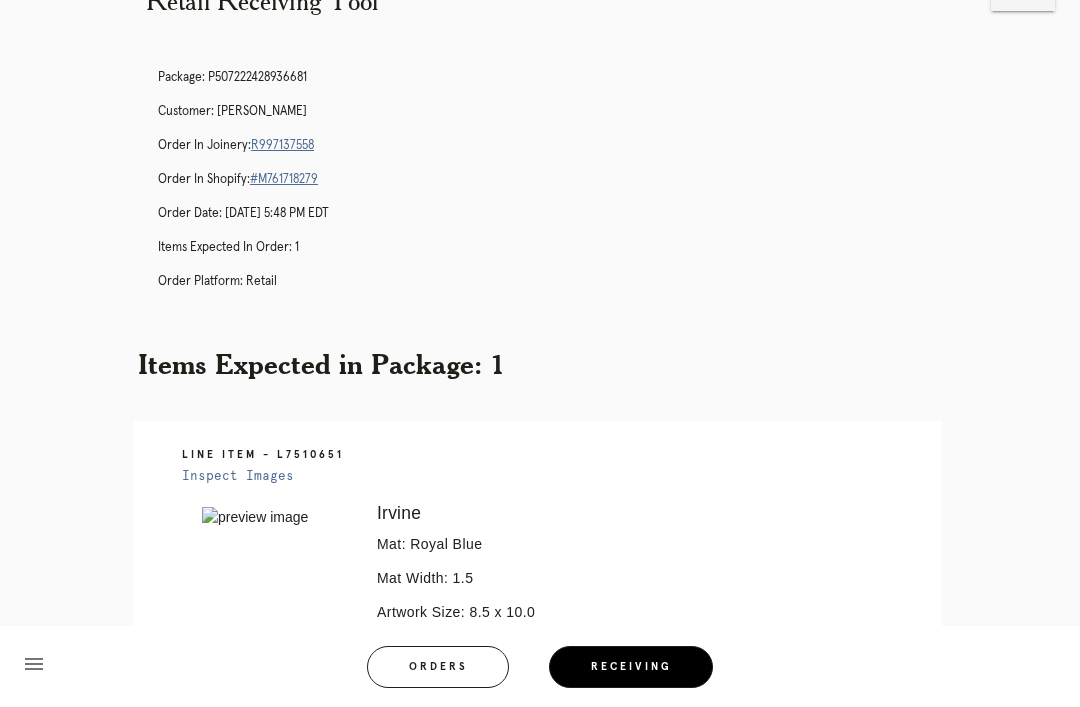 click on "Orders" at bounding box center (438, 667) 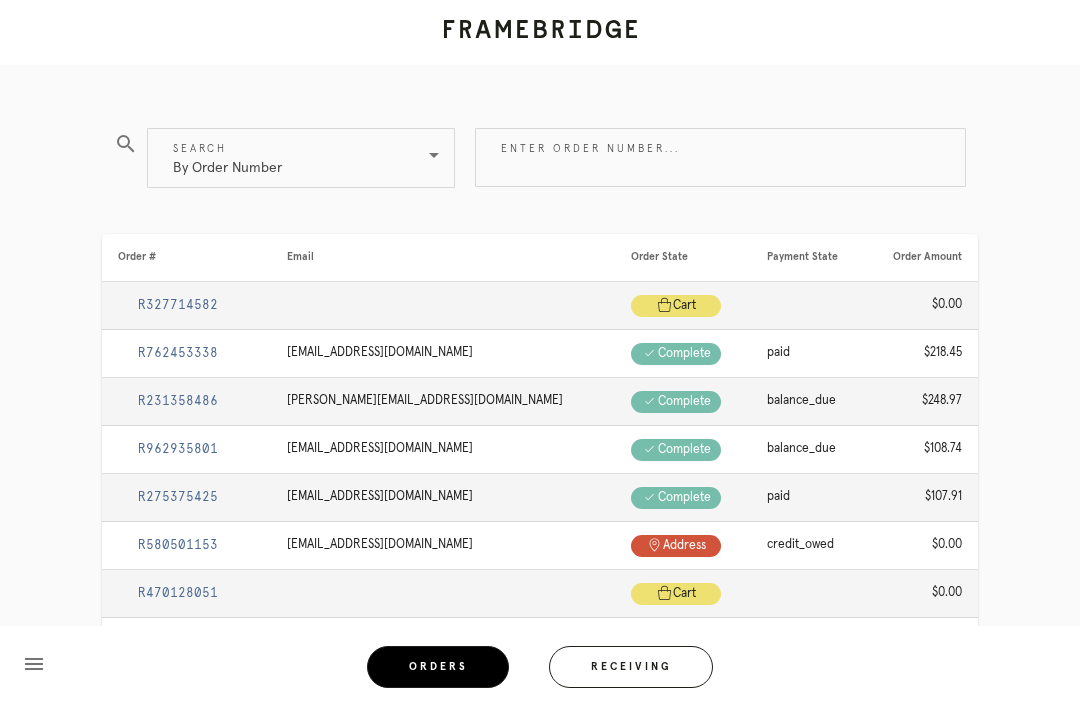 click on "Enter order number..." at bounding box center [720, 157] 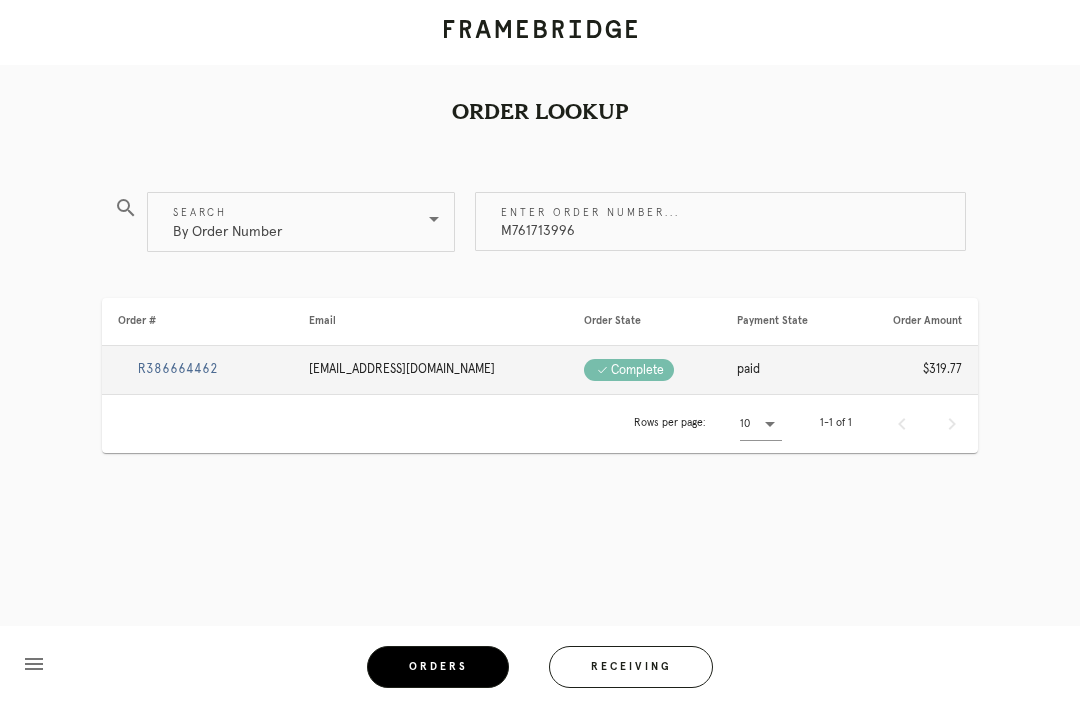 type on "M761713996" 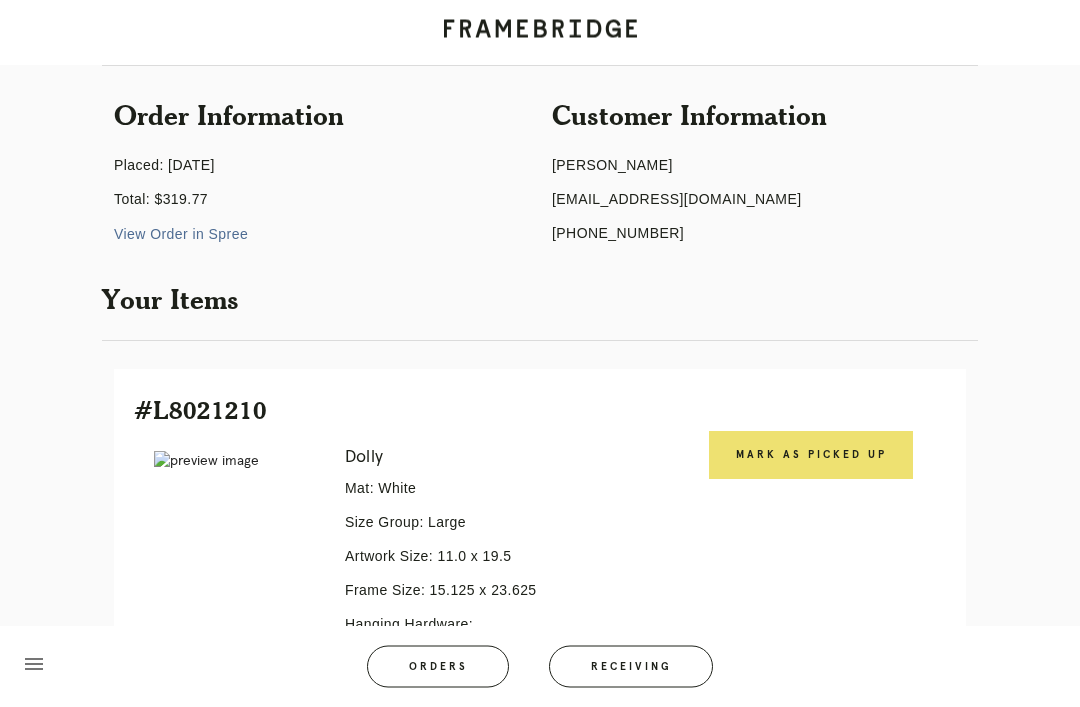 scroll, scrollTop: 165, scrollLeft: 0, axis: vertical 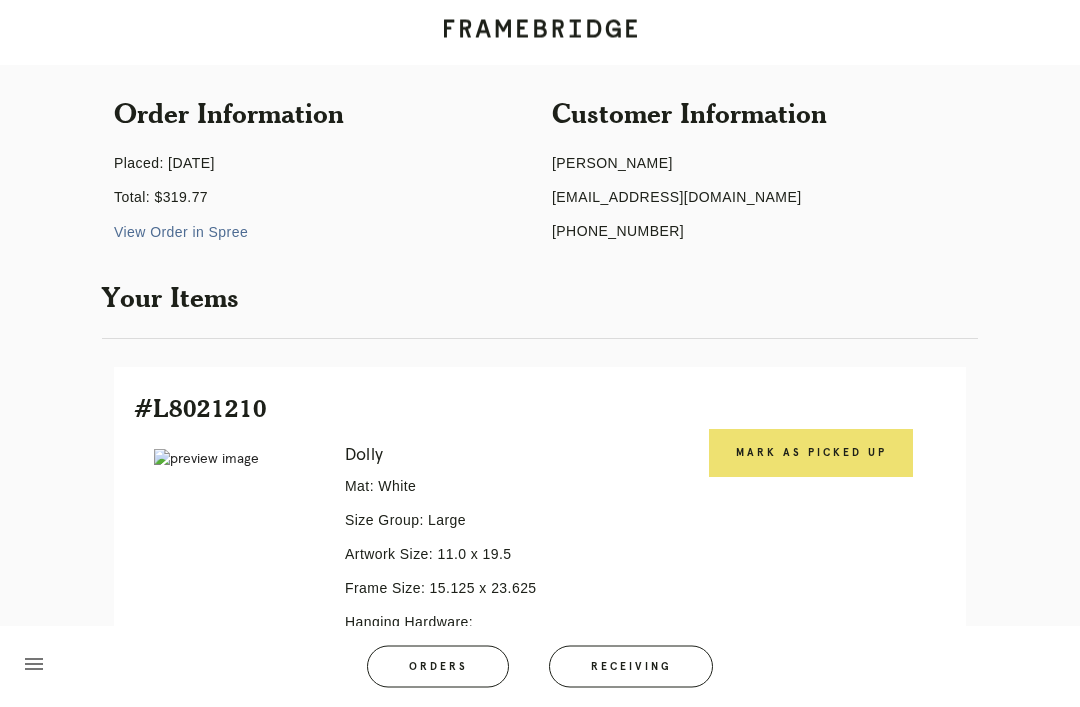 click on "Mark as Picked Up" at bounding box center [811, 454] 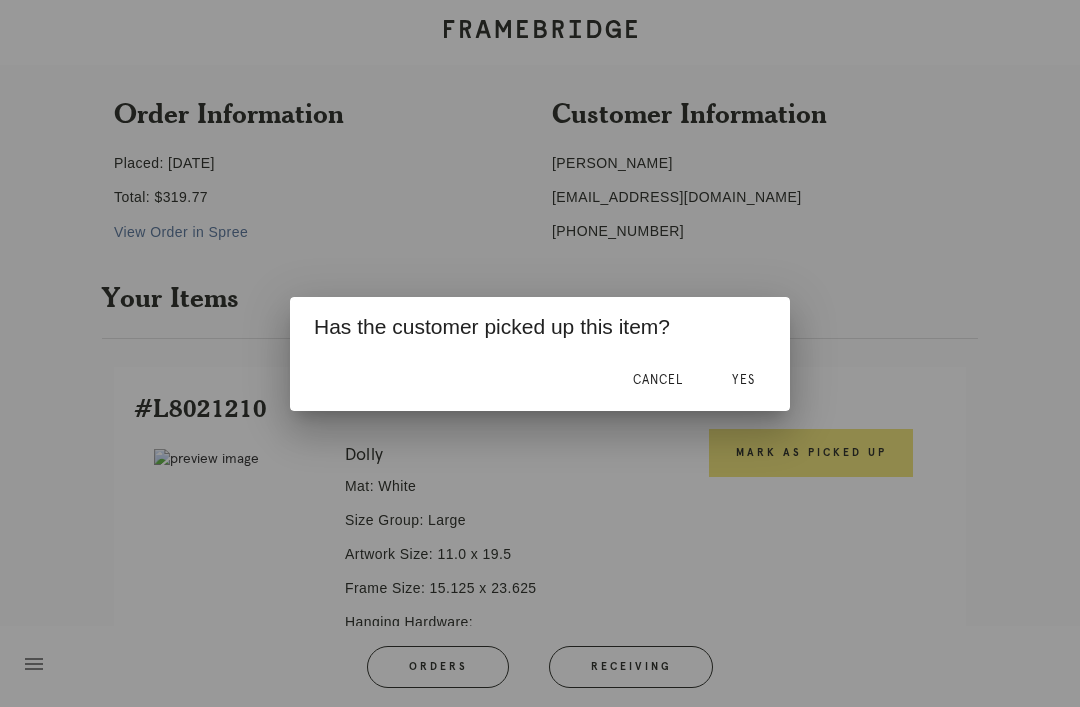 click on "Yes" at bounding box center (743, 381) 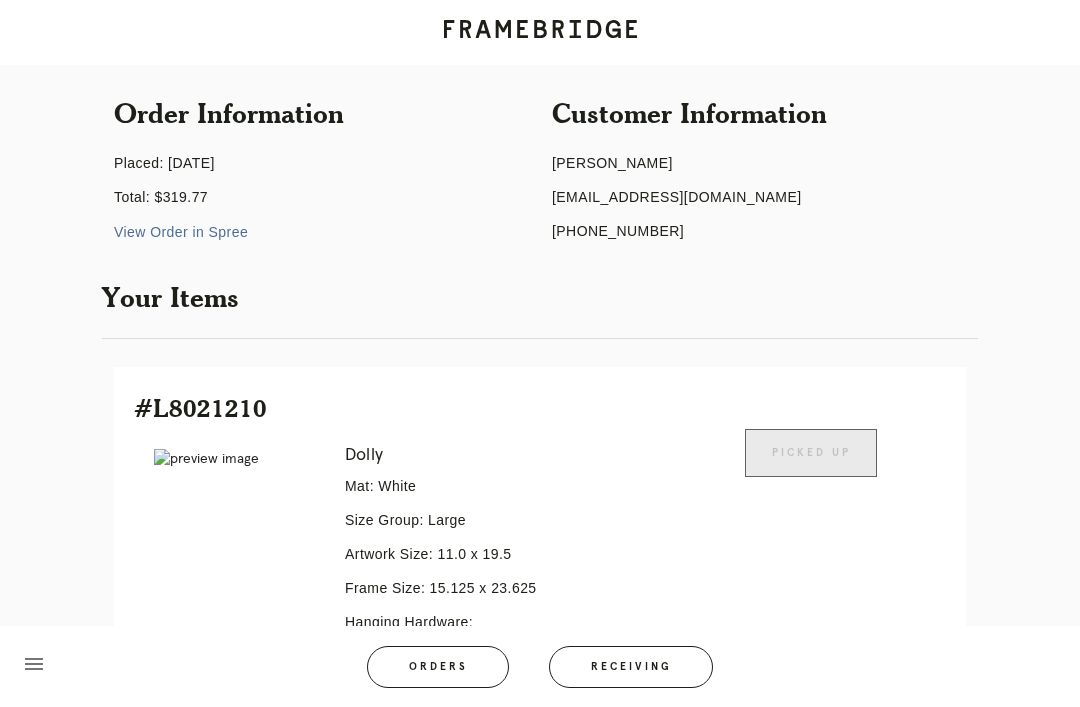 click on "Orders" at bounding box center (438, 667) 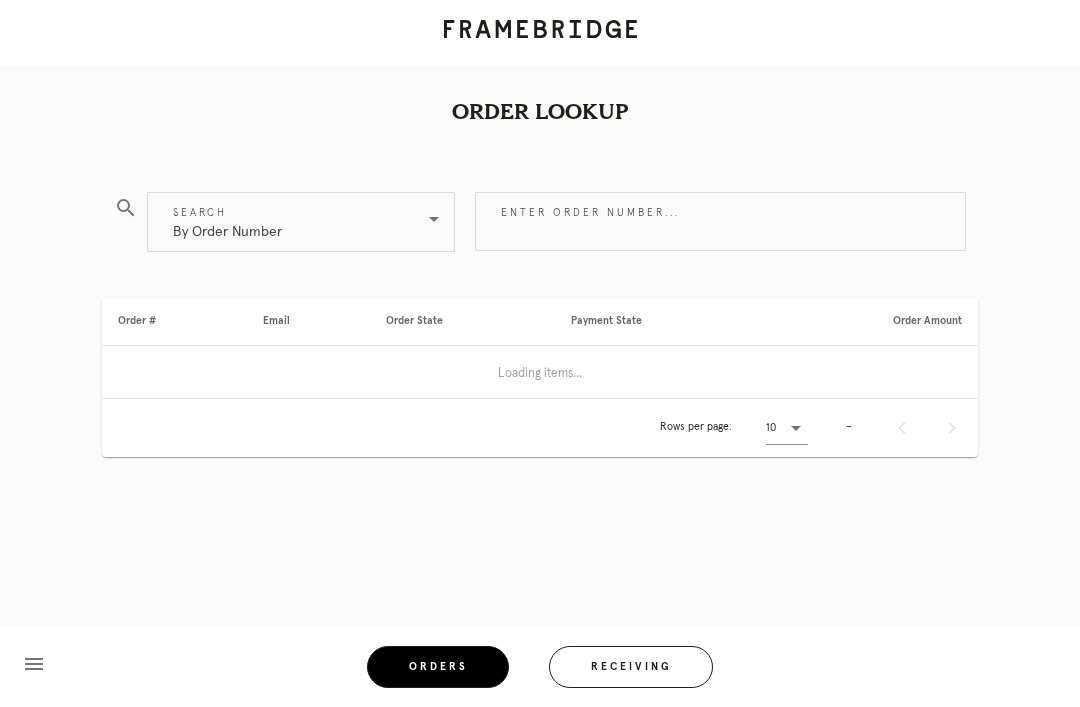 scroll, scrollTop: 0, scrollLeft: 0, axis: both 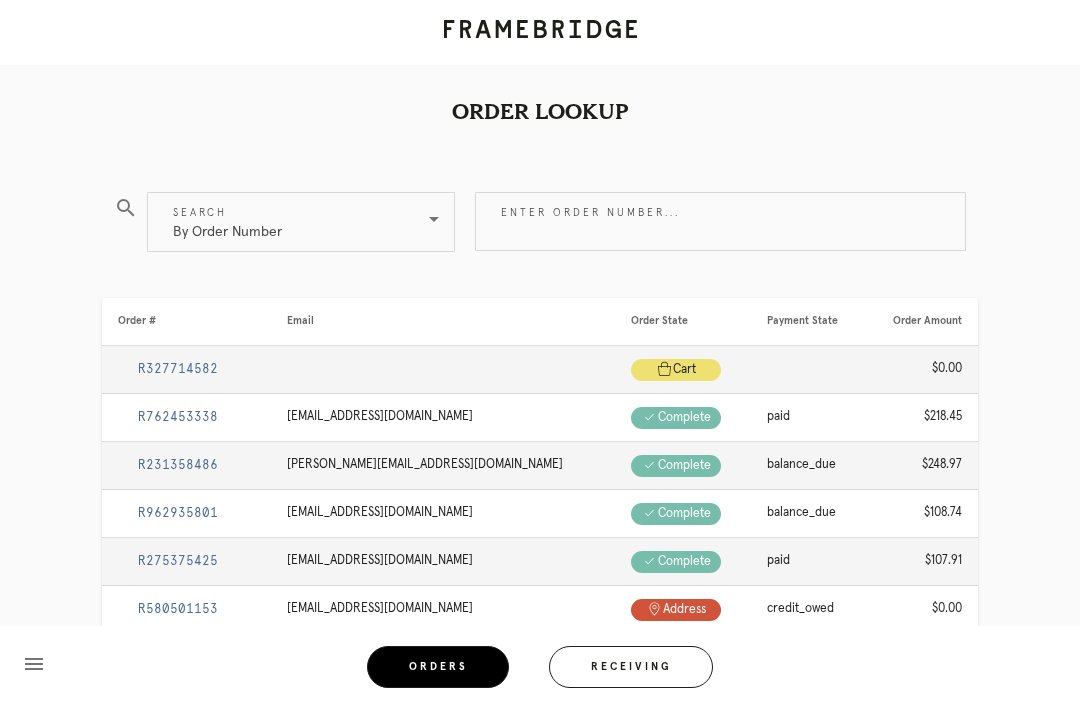 click on "Enter order number..." at bounding box center (720, 221) 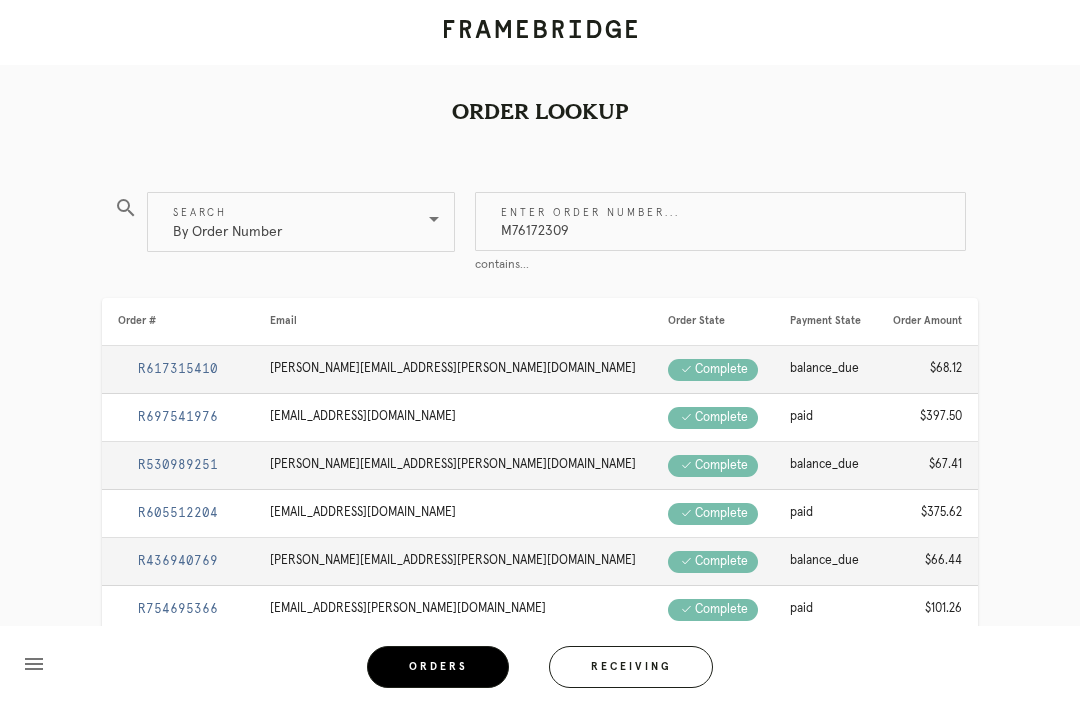 type on "M761723094" 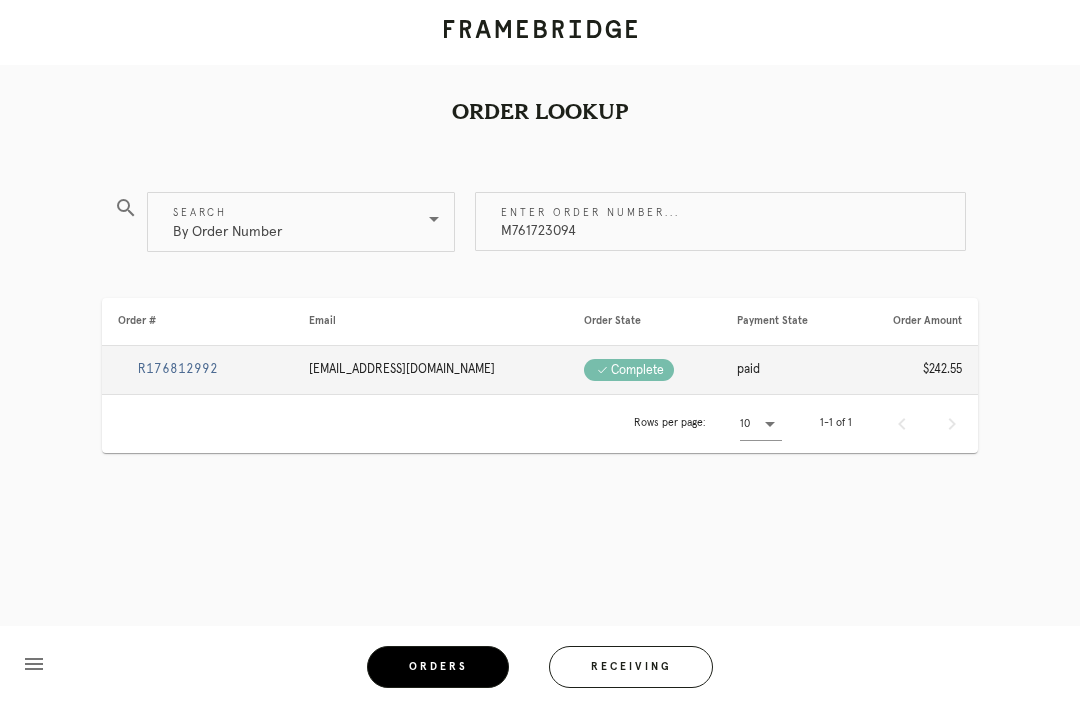click on "R176812992" at bounding box center [178, 369] 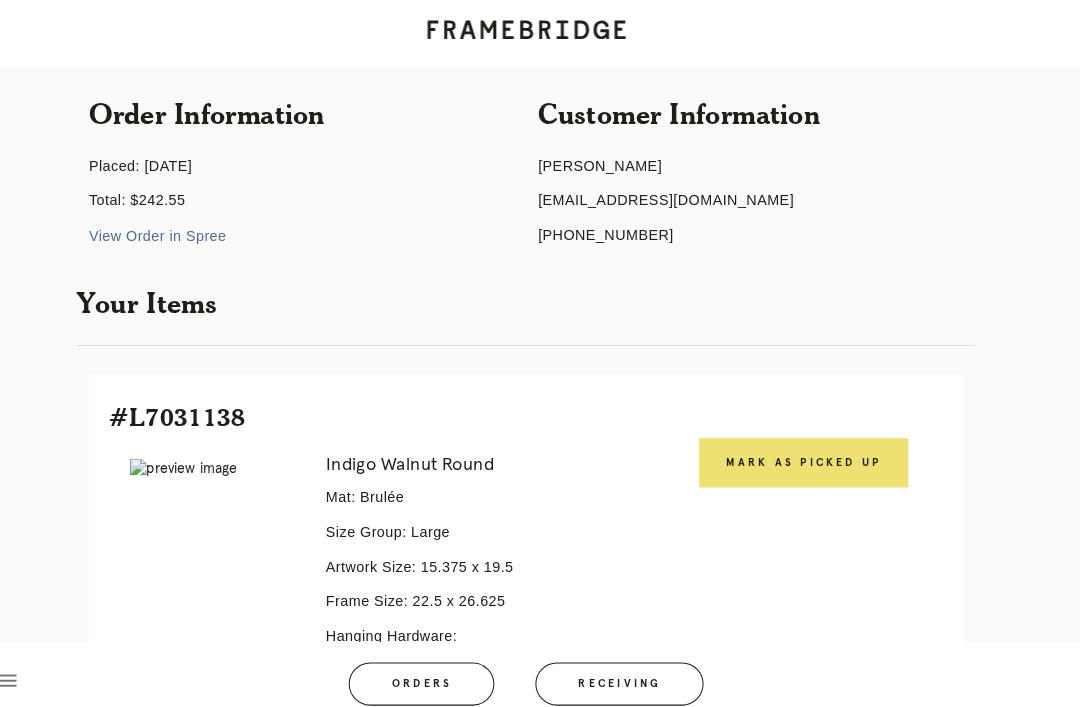 scroll, scrollTop: 159, scrollLeft: 0, axis: vertical 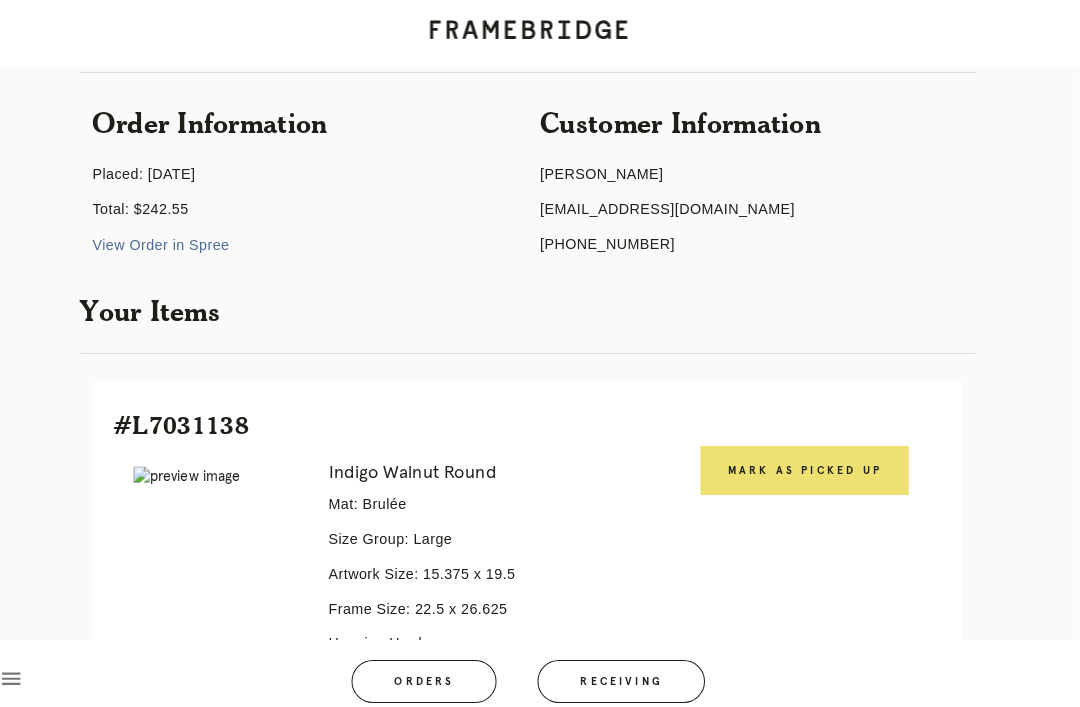 click on "Mark as Picked Up" at bounding box center (811, 460) 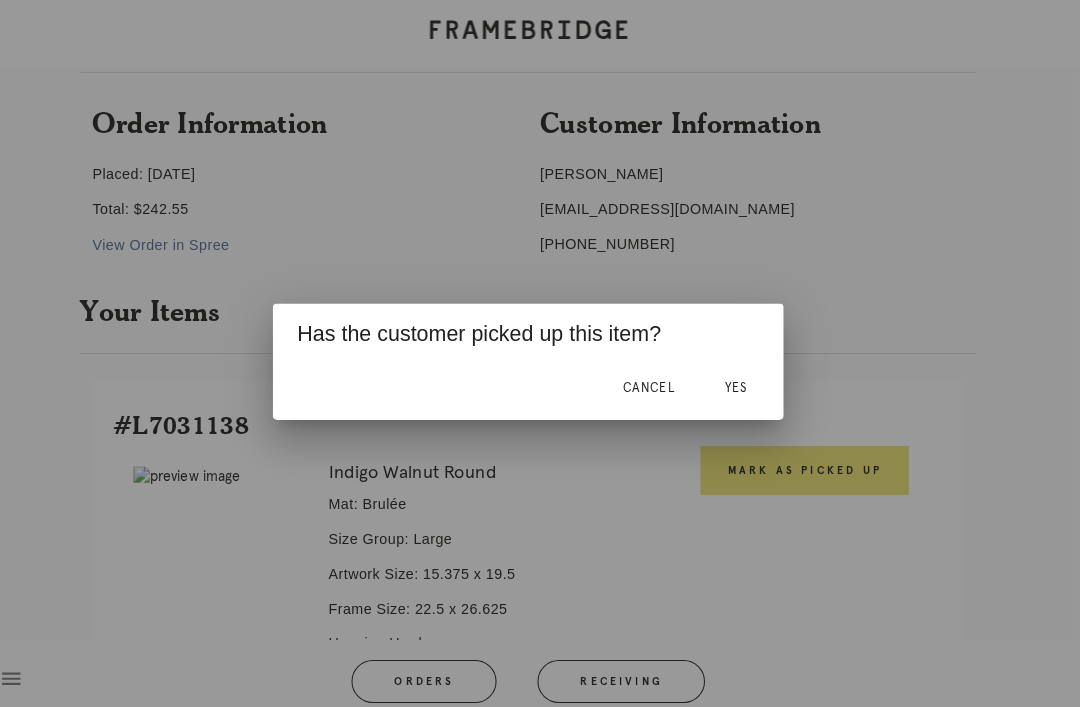 click on "Yes" at bounding box center (743, 380) 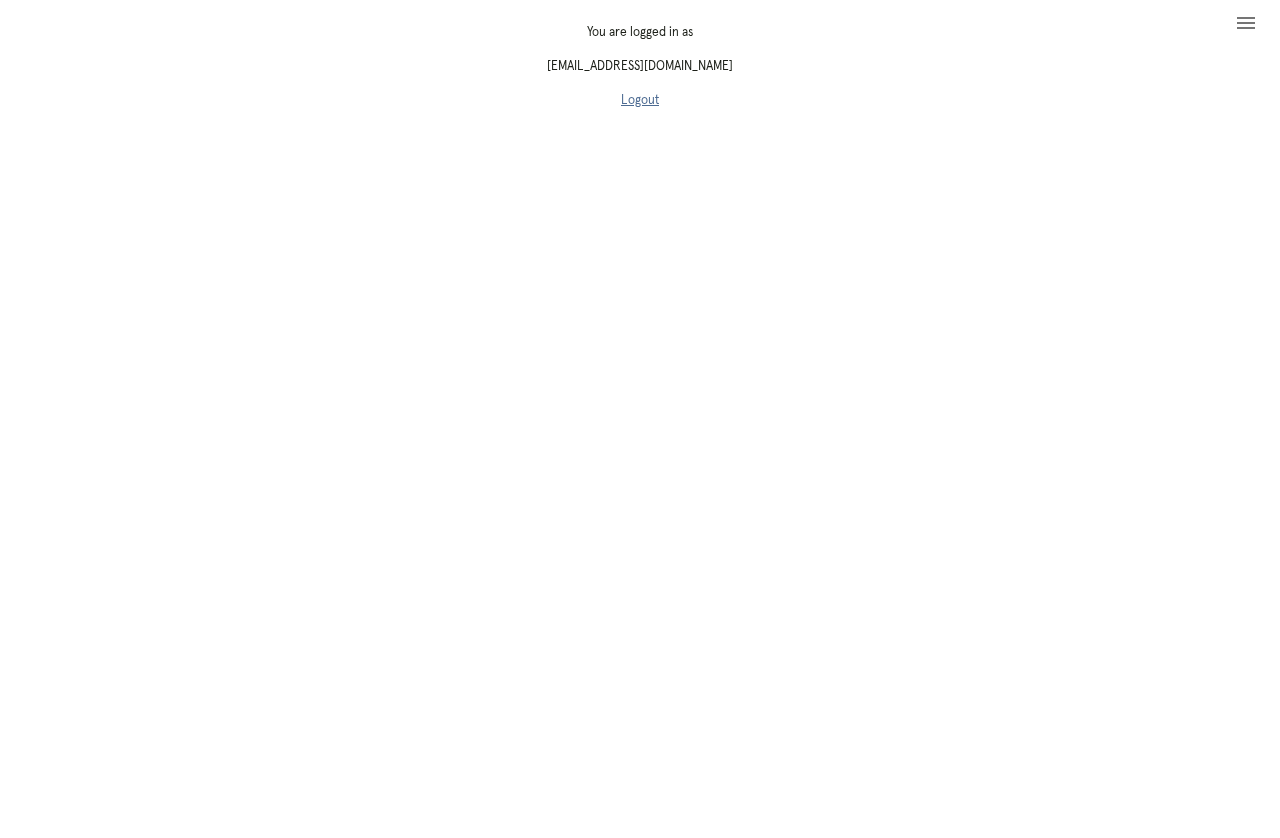 scroll, scrollTop: 0, scrollLeft: 0, axis: both 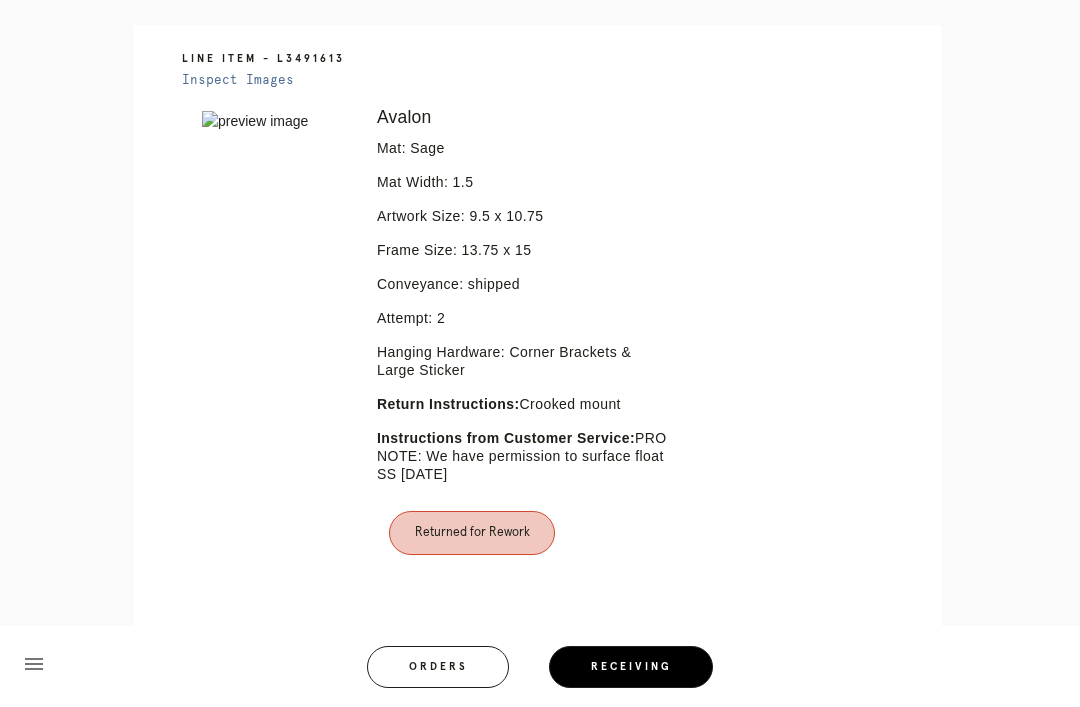 click on "Receiving" at bounding box center (631, 667) 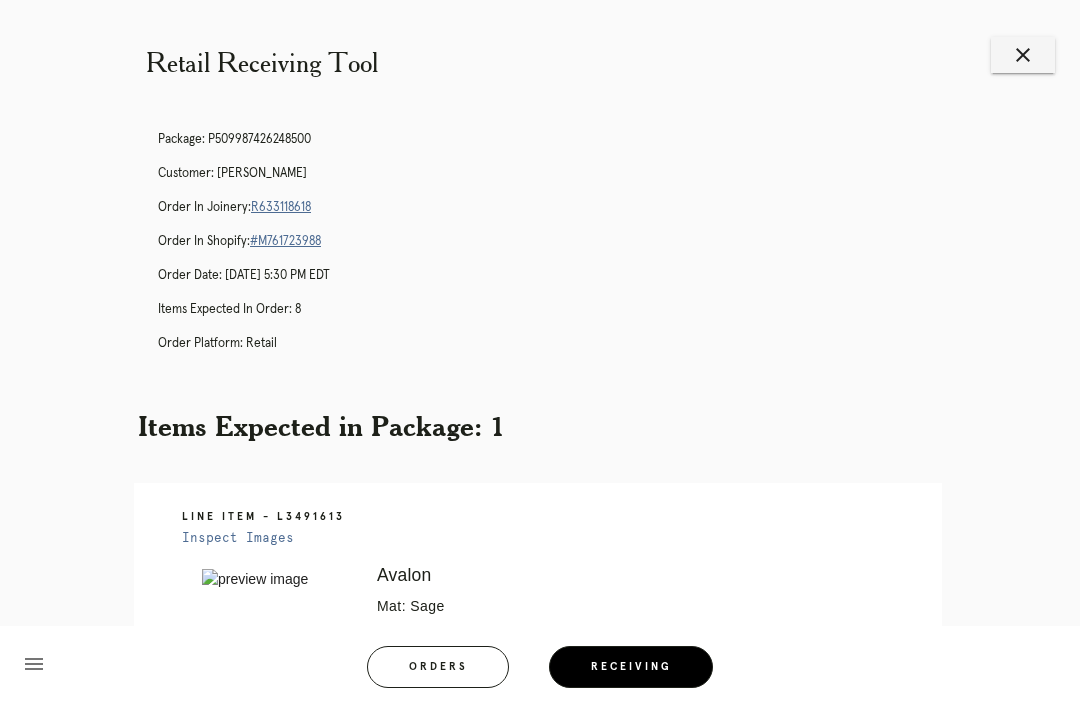 scroll, scrollTop: 0, scrollLeft: 0, axis: both 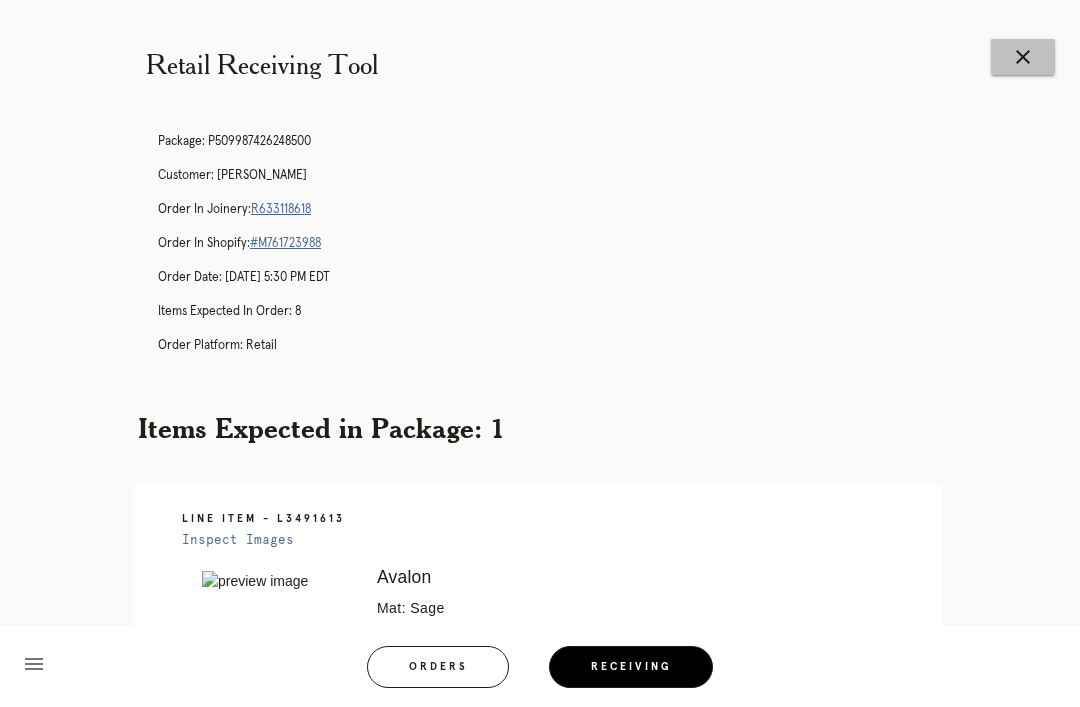 click on "close" at bounding box center (1023, 57) 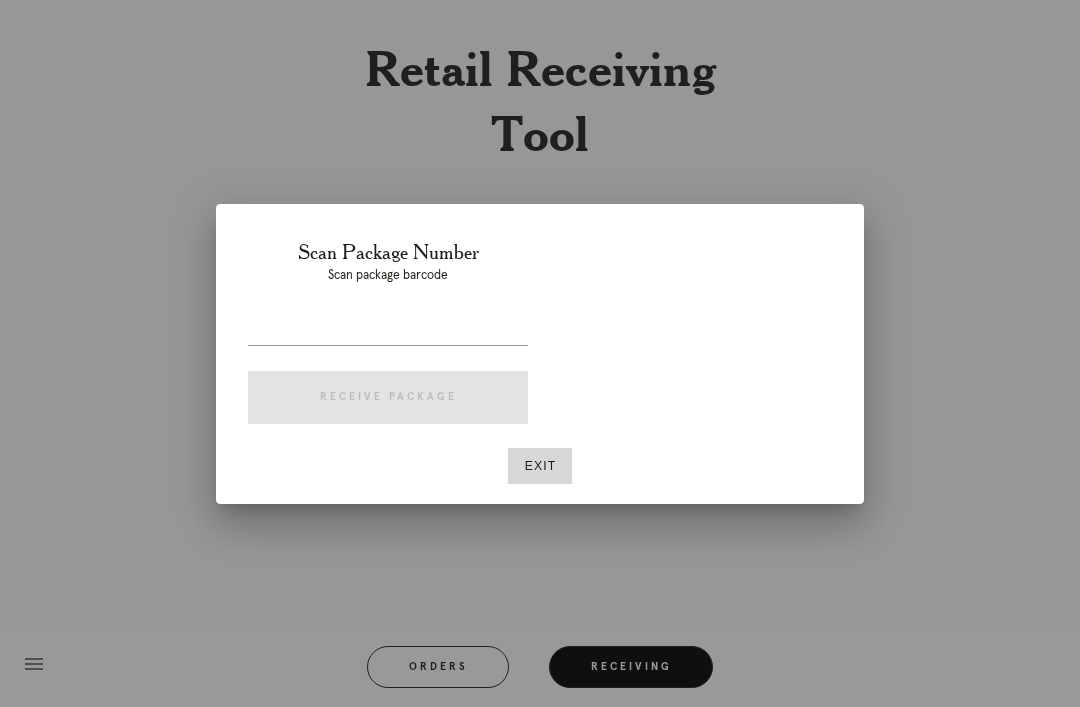 scroll, scrollTop: 0, scrollLeft: 0, axis: both 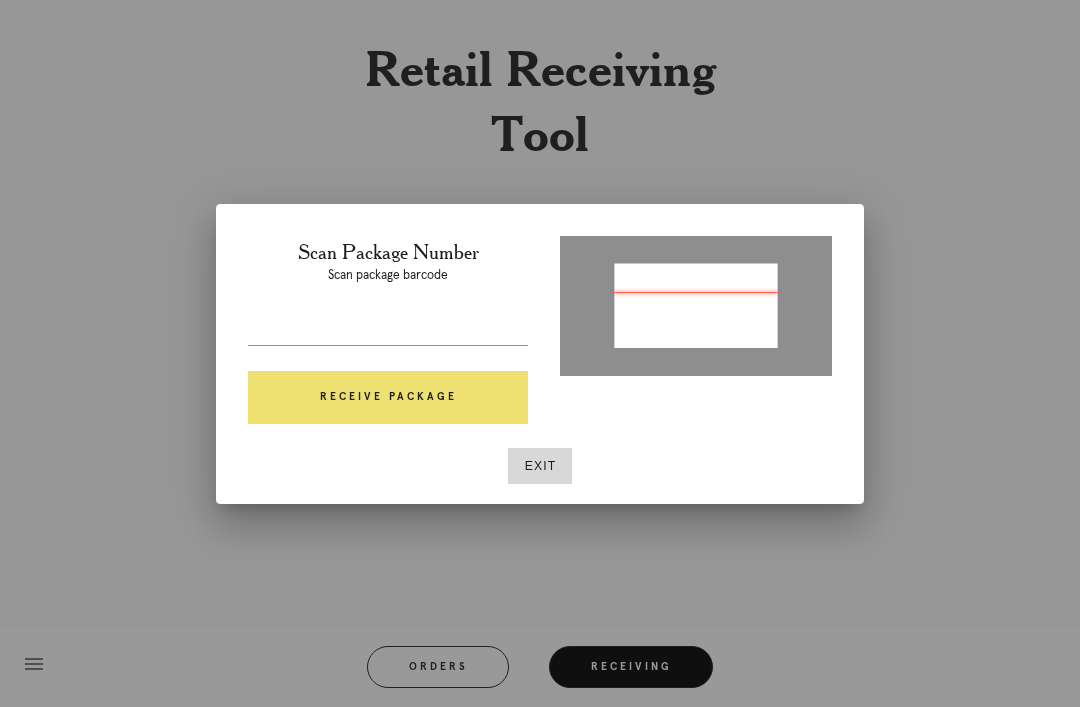 type on "P978041801459473" 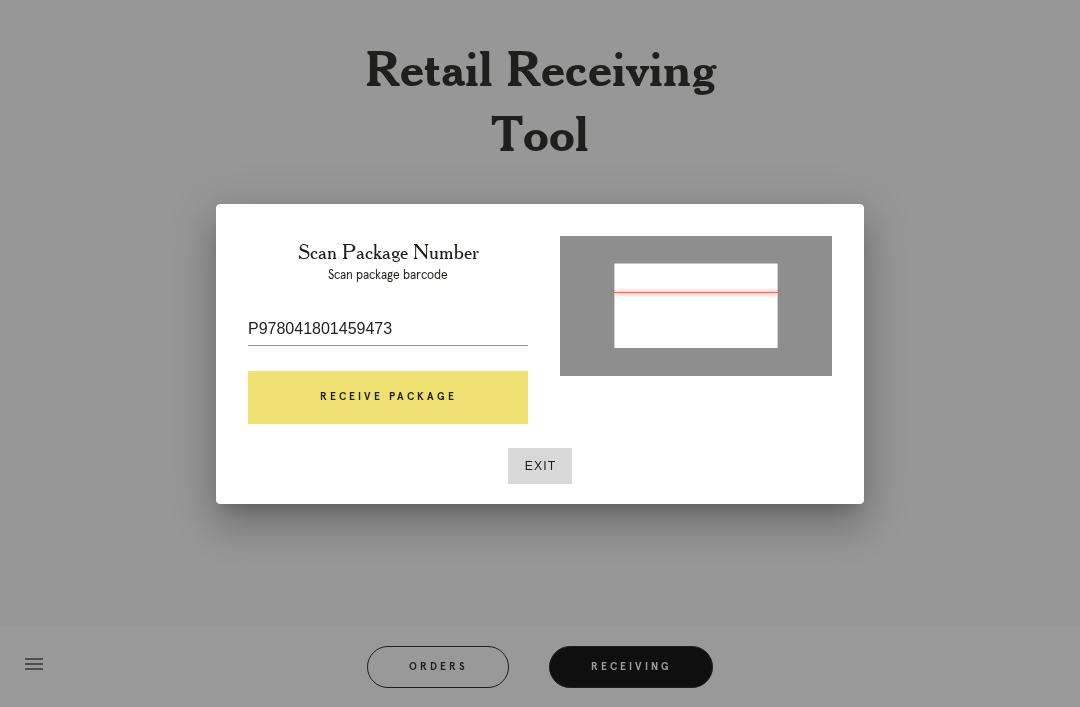 click on "Receive Package" at bounding box center (388, 398) 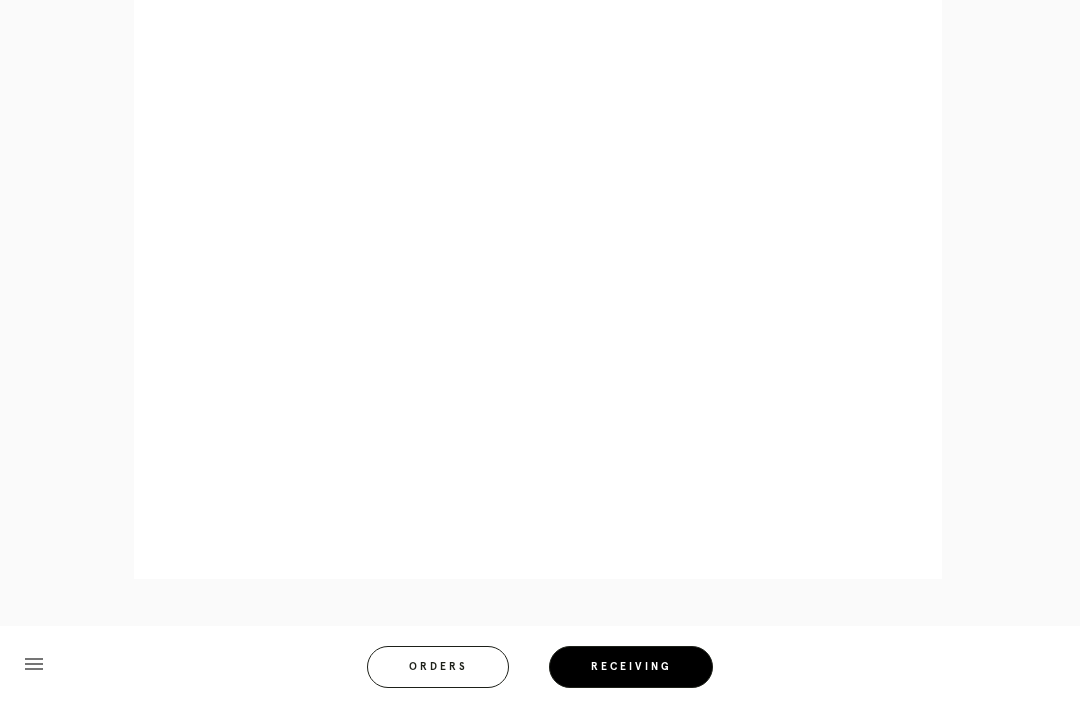 scroll, scrollTop: 858, scrollLeft: 0, axis: vertical 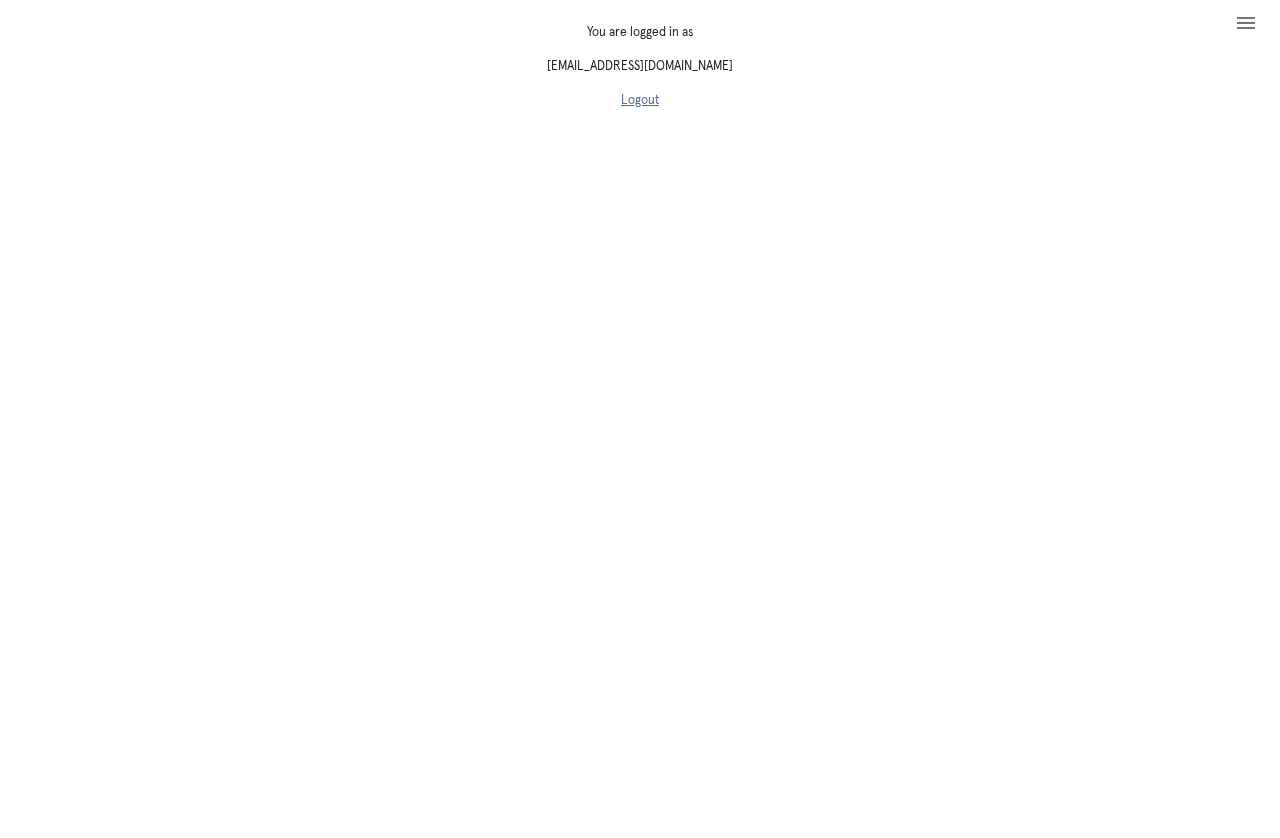 click on "Logout" at bounding box center (640, 100) 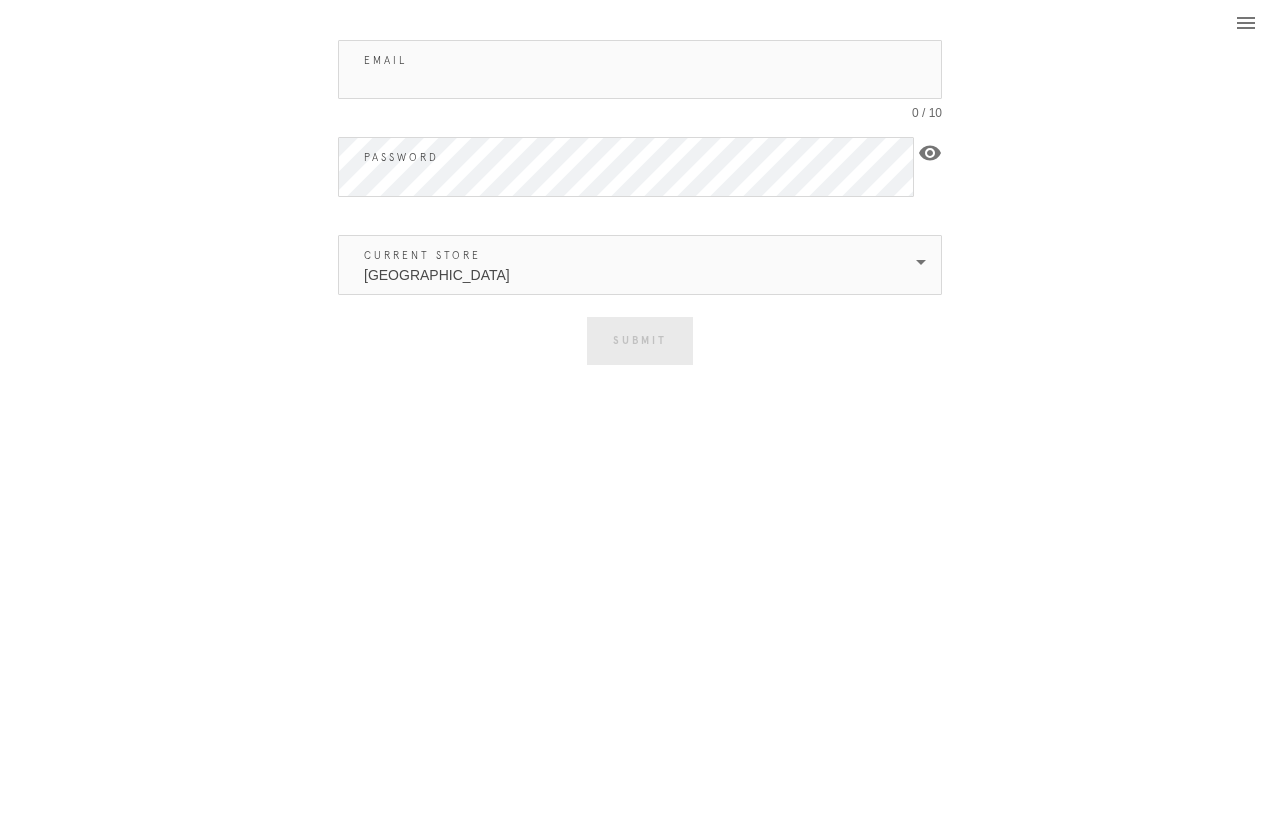 click on "Email" at bounding box center [640, 69] 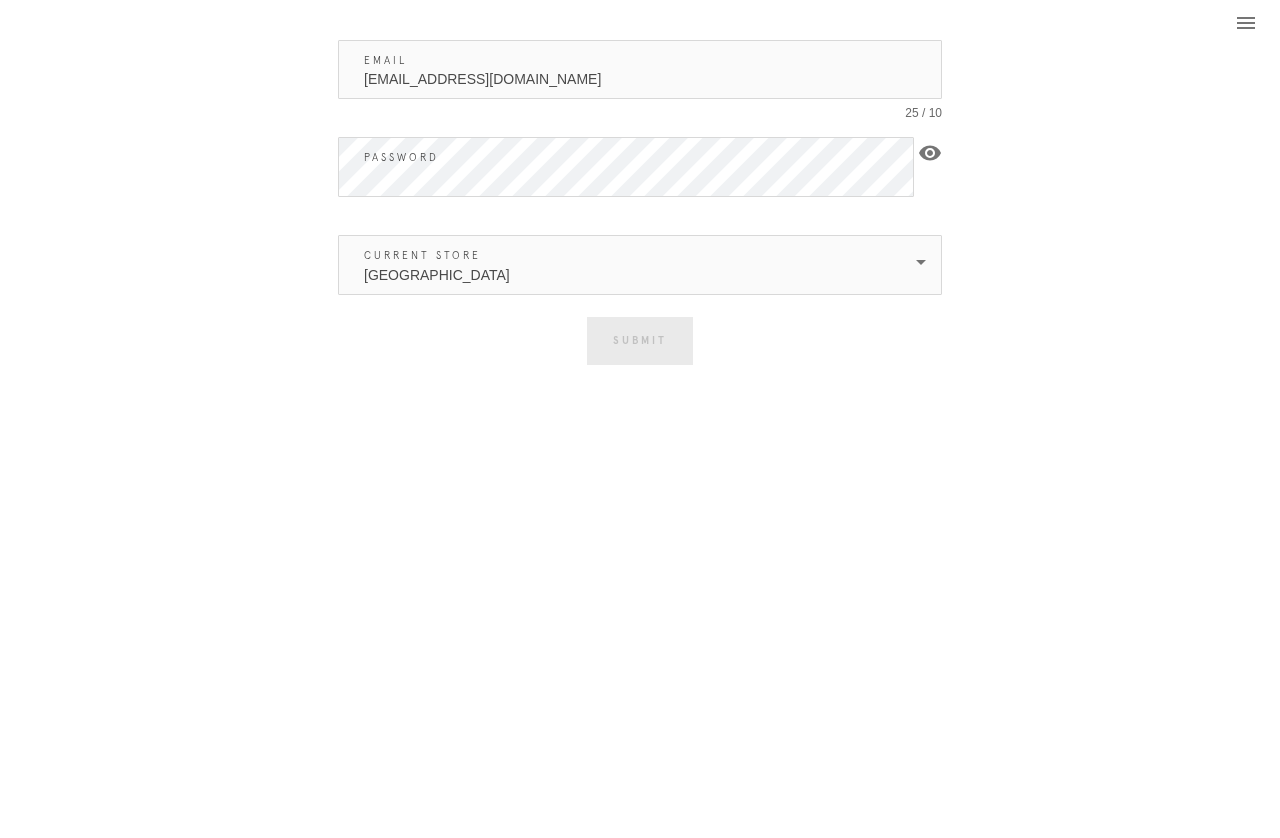 type on "[EMAIL_ADDRESS][DOMAIN_NAME]" 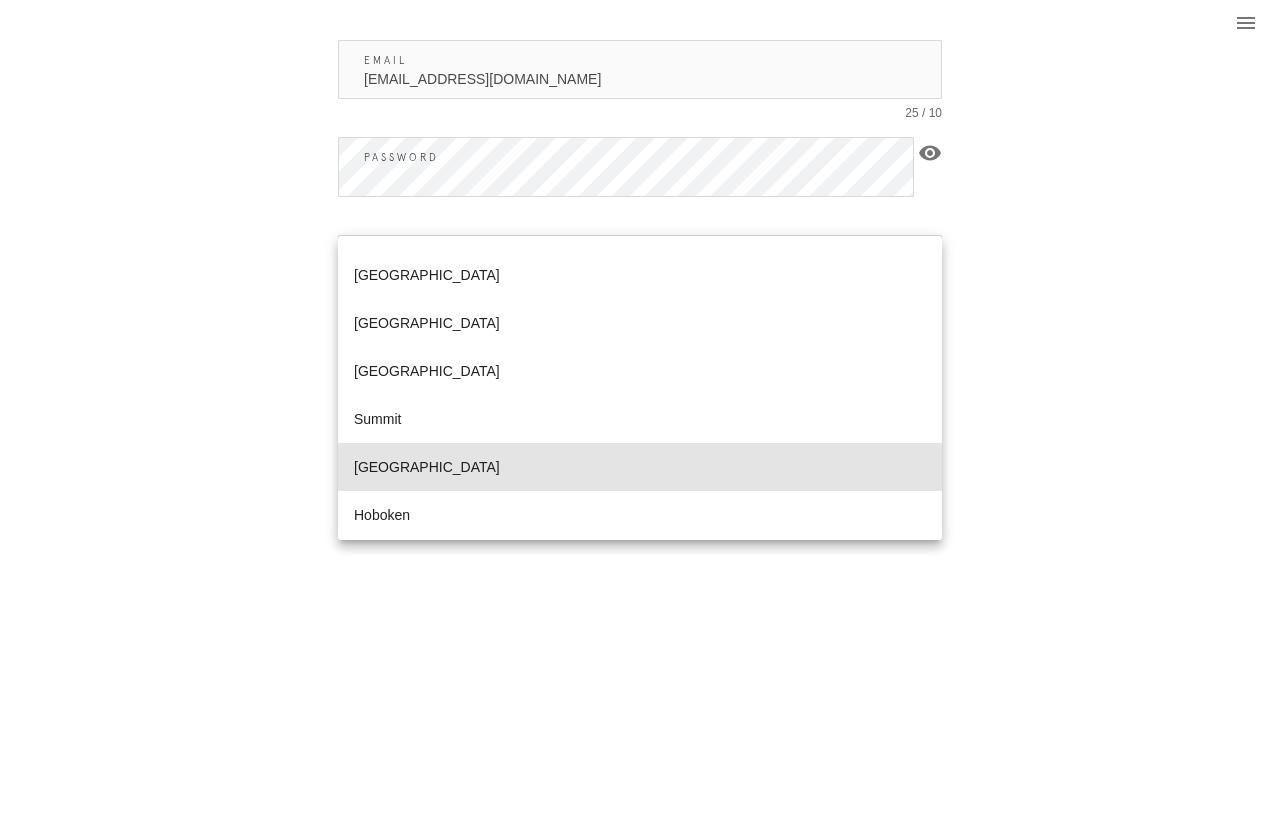 scroll, scrollTop: 767, scrollLeft: 0, axis: vertical 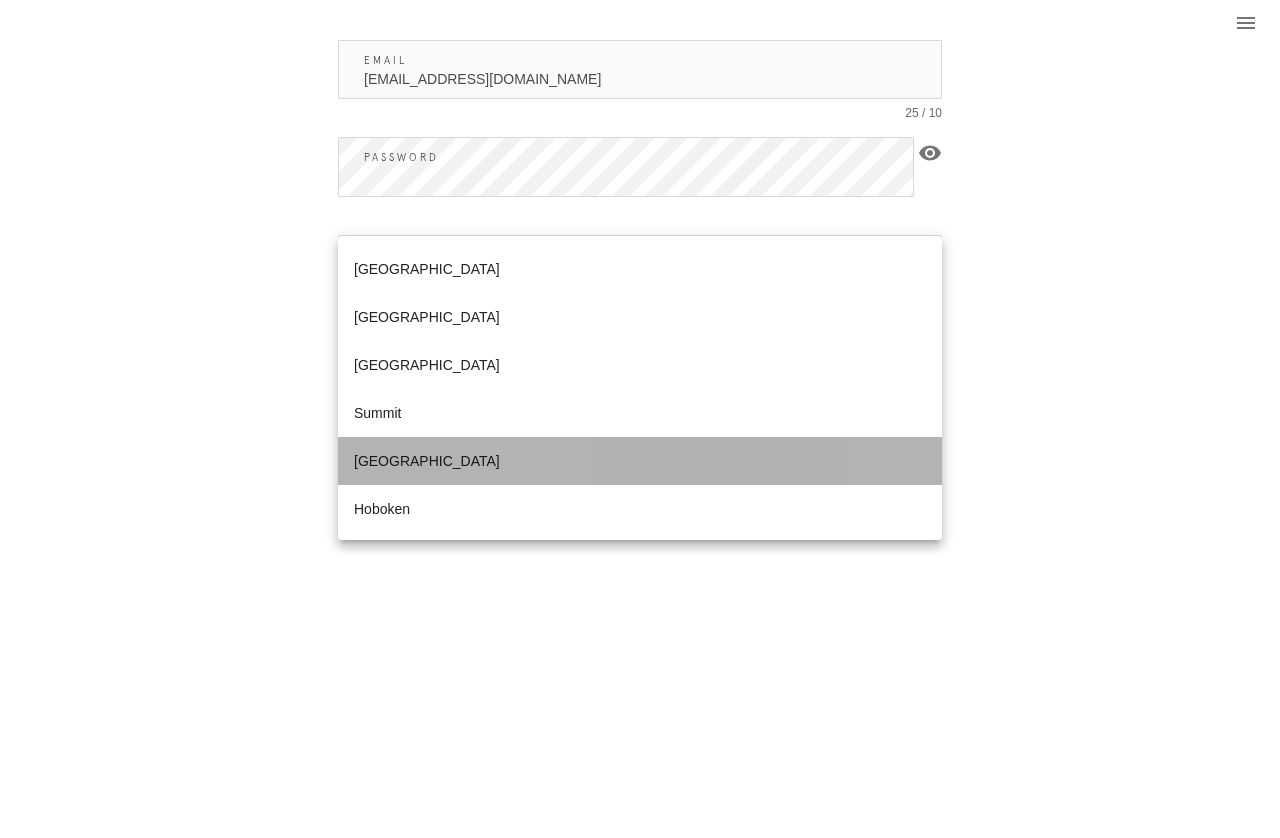 click on "[GEOGRAPHIC_DATA]" at bounding box center [640, 461] 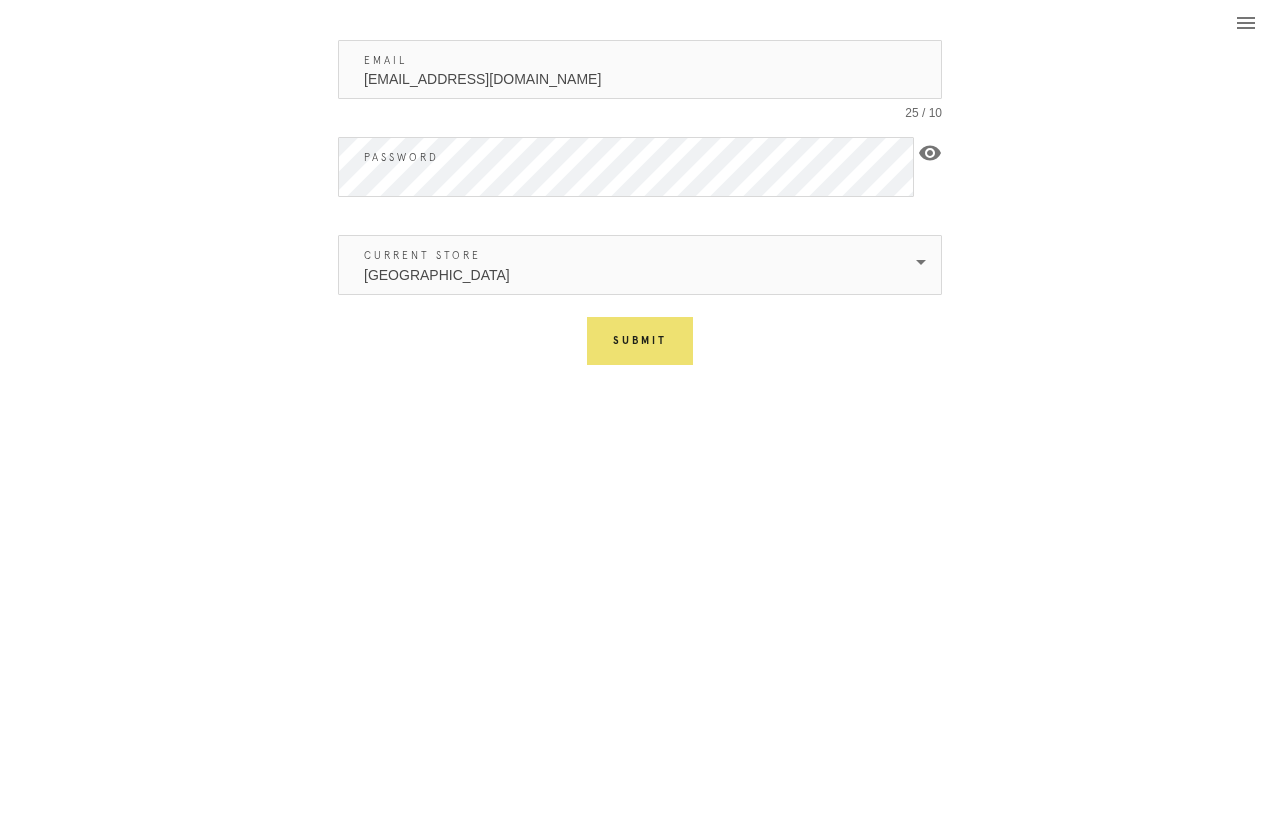 click on "Submit" at bounding box center (640, 341) 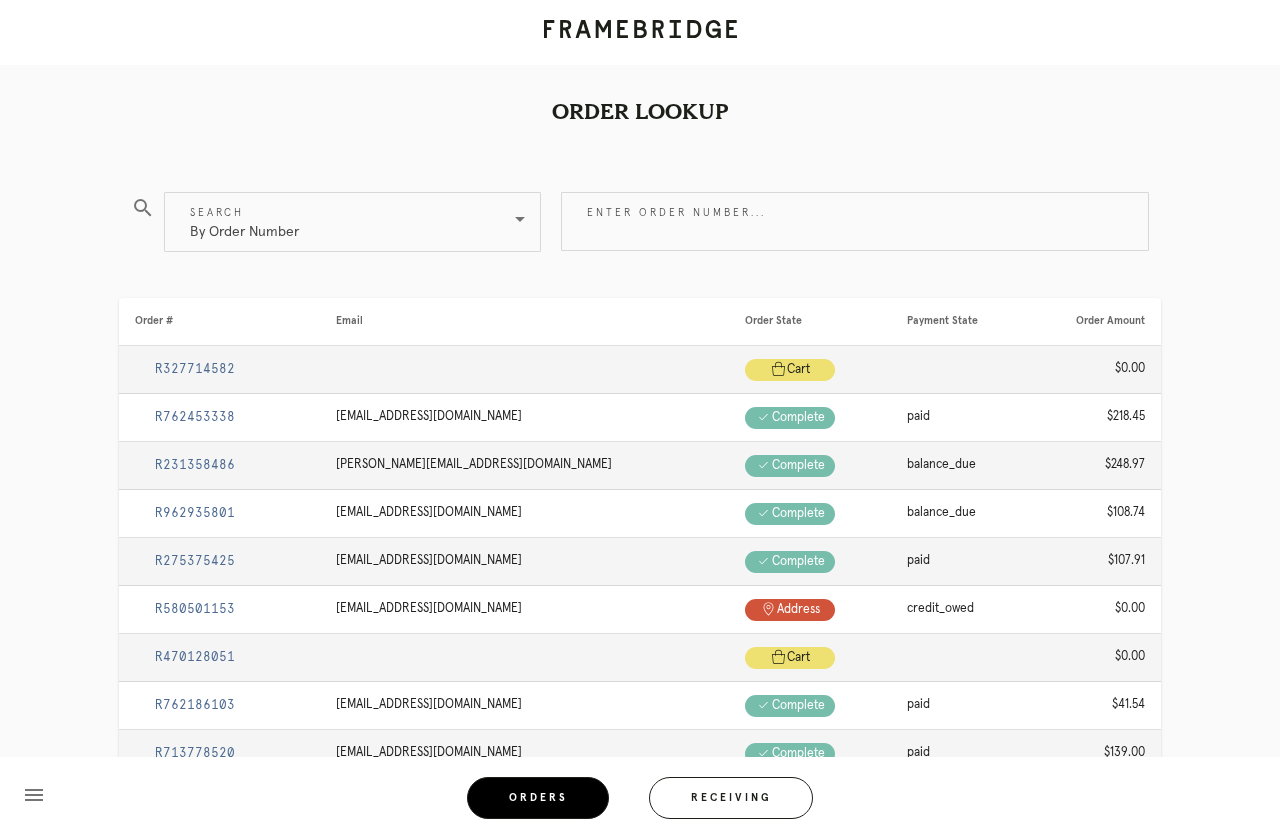 click on "Receiving" at bounding box center [731, 798] 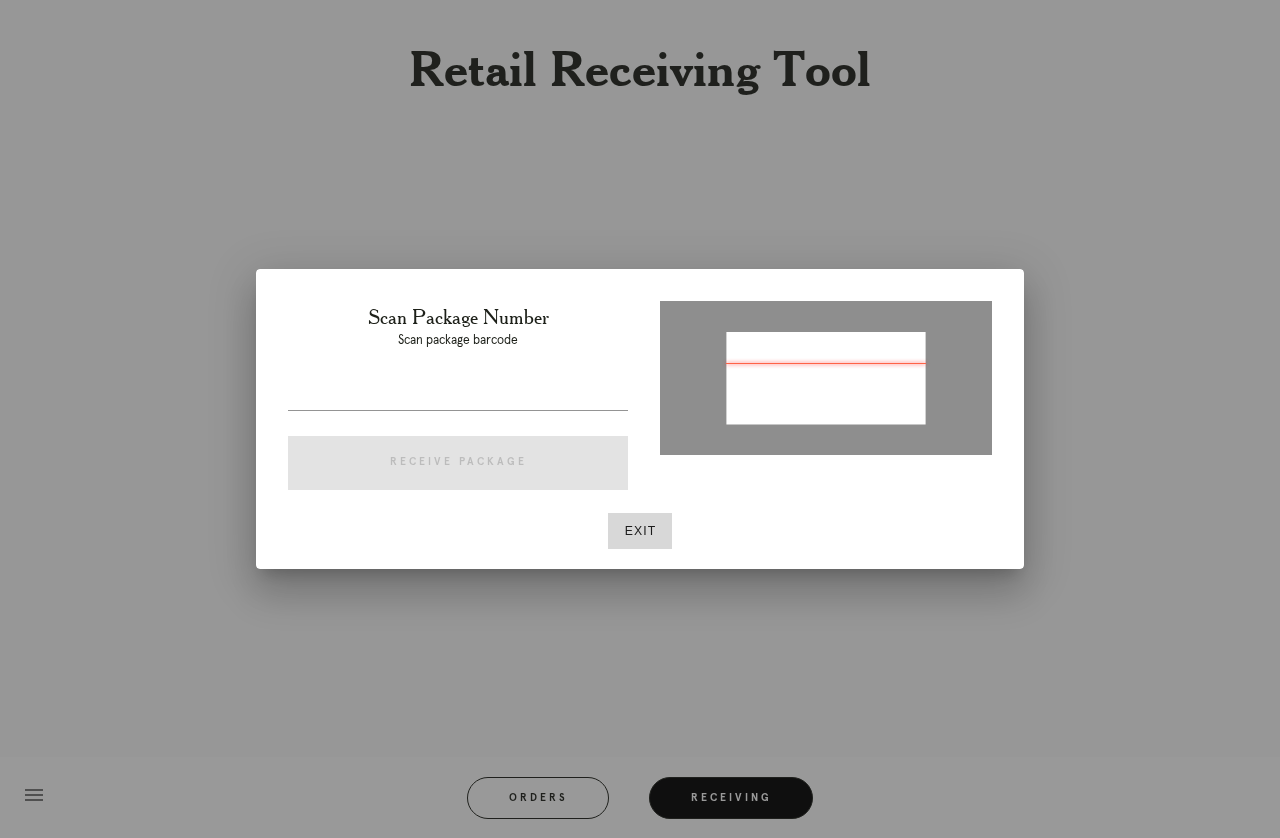 type on "P978041801459473" 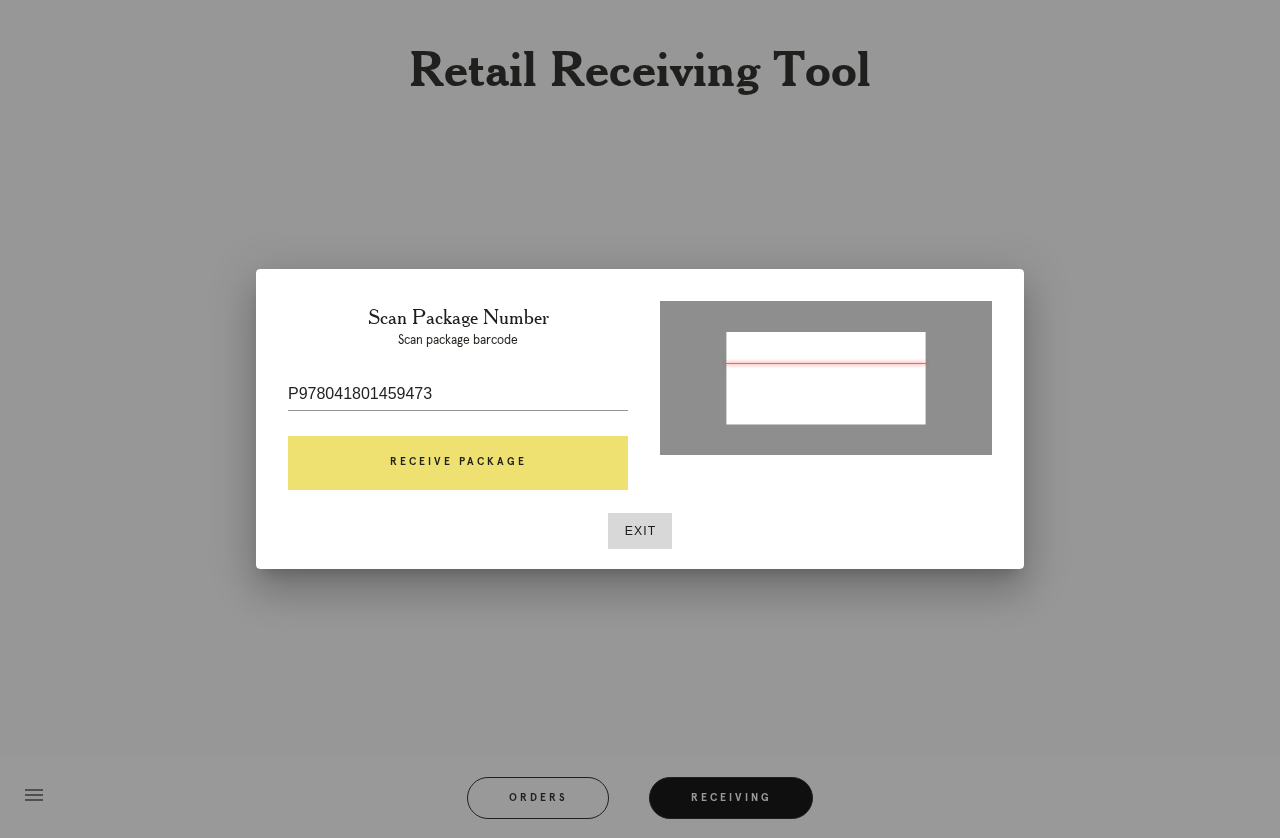 click on "Receive Package" at bounding box center (458, 463) 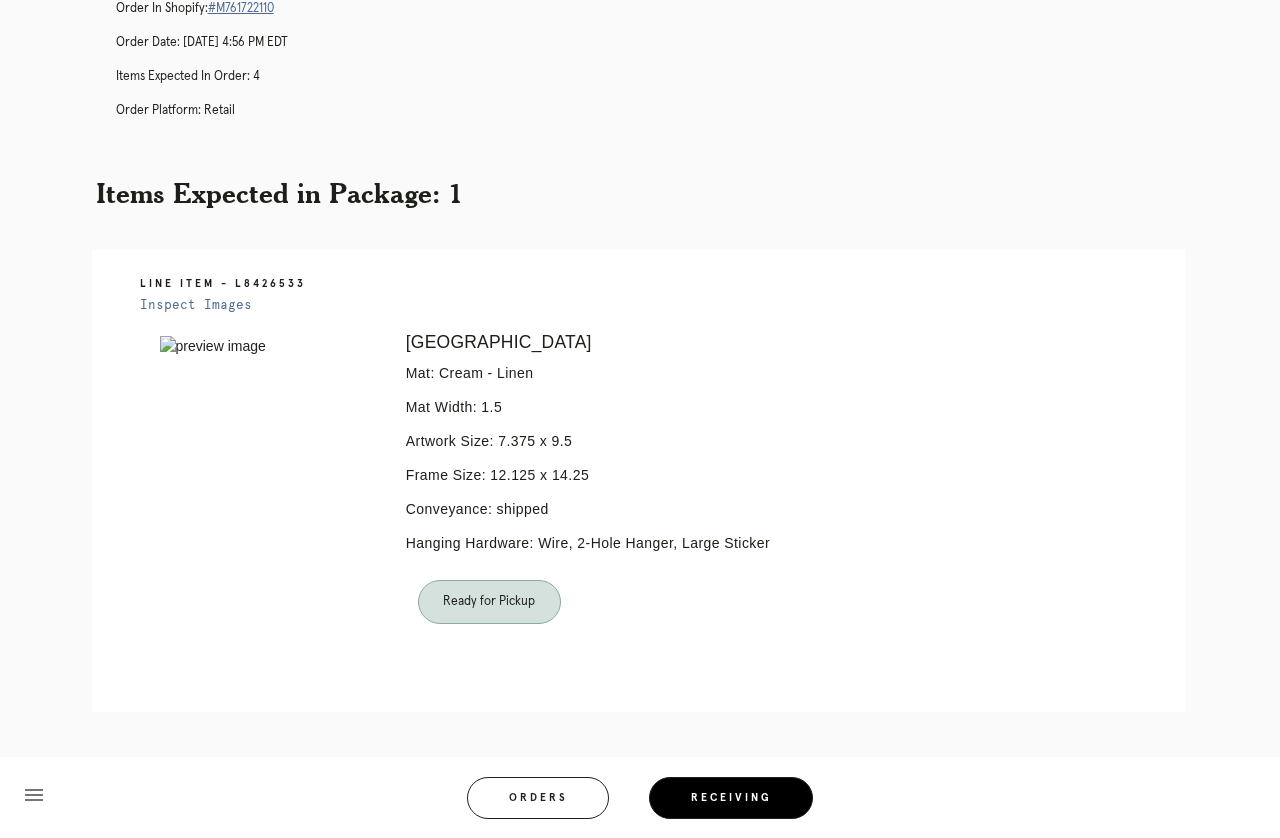 scroll, scrollTop: 237, scrollLeft: 0, axis: vertical 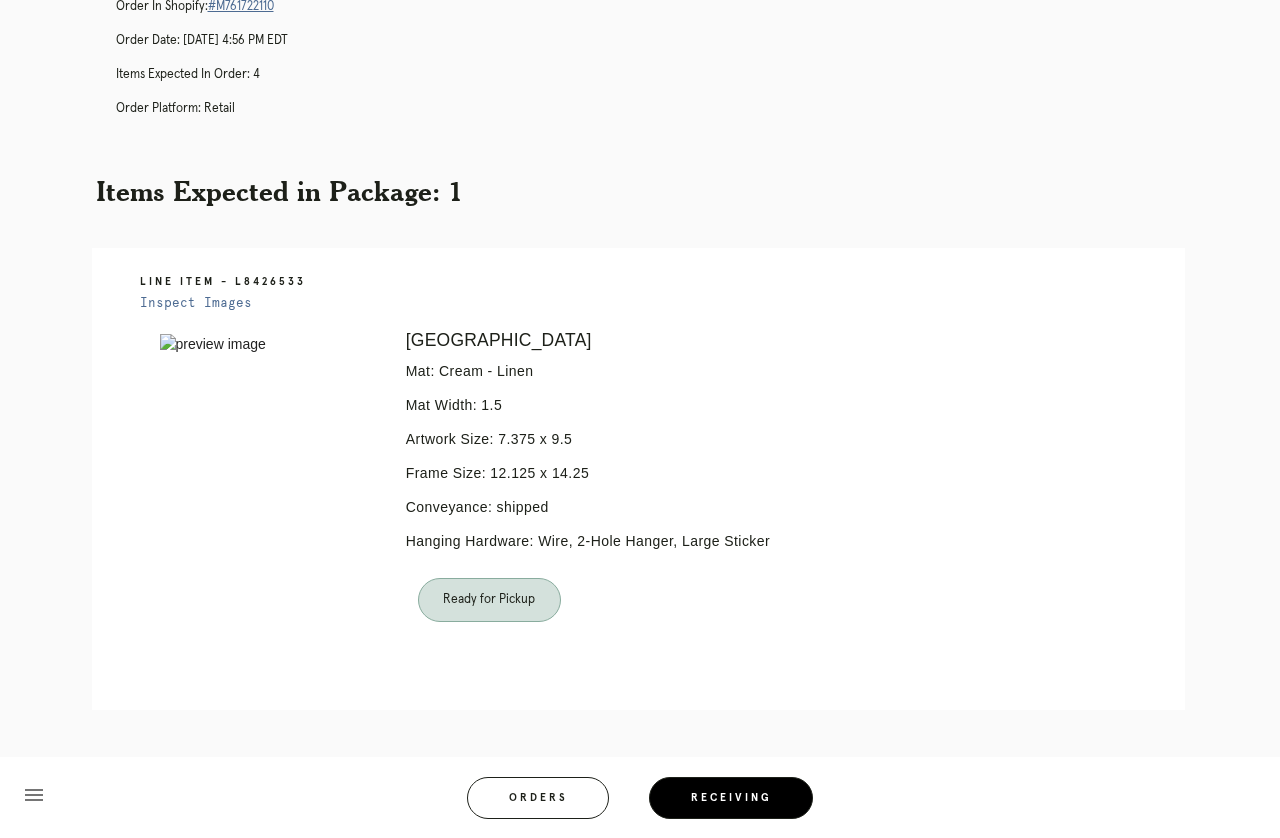 click on "Receiving" at bounding box center (731, 798) 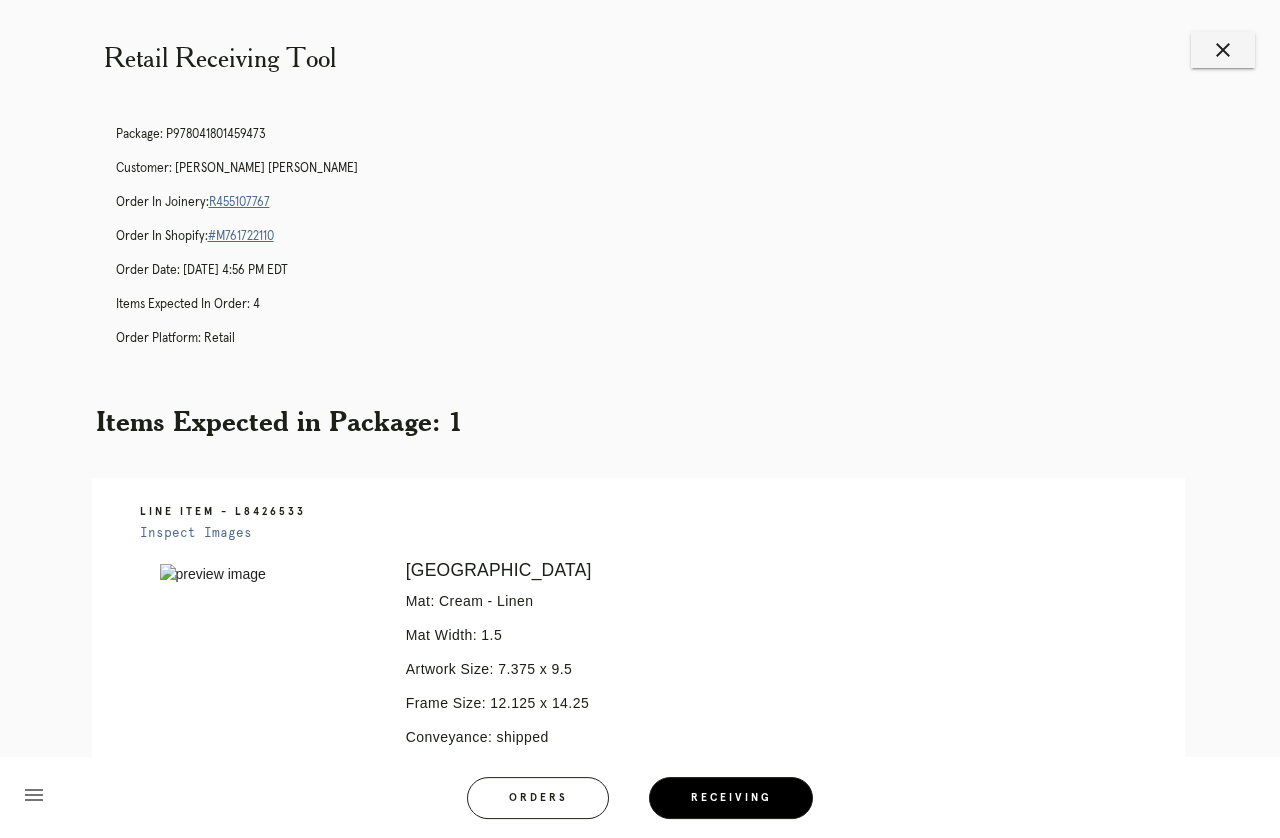 scroll, scrollTop: 0, scrollLeft: 0, axis: both 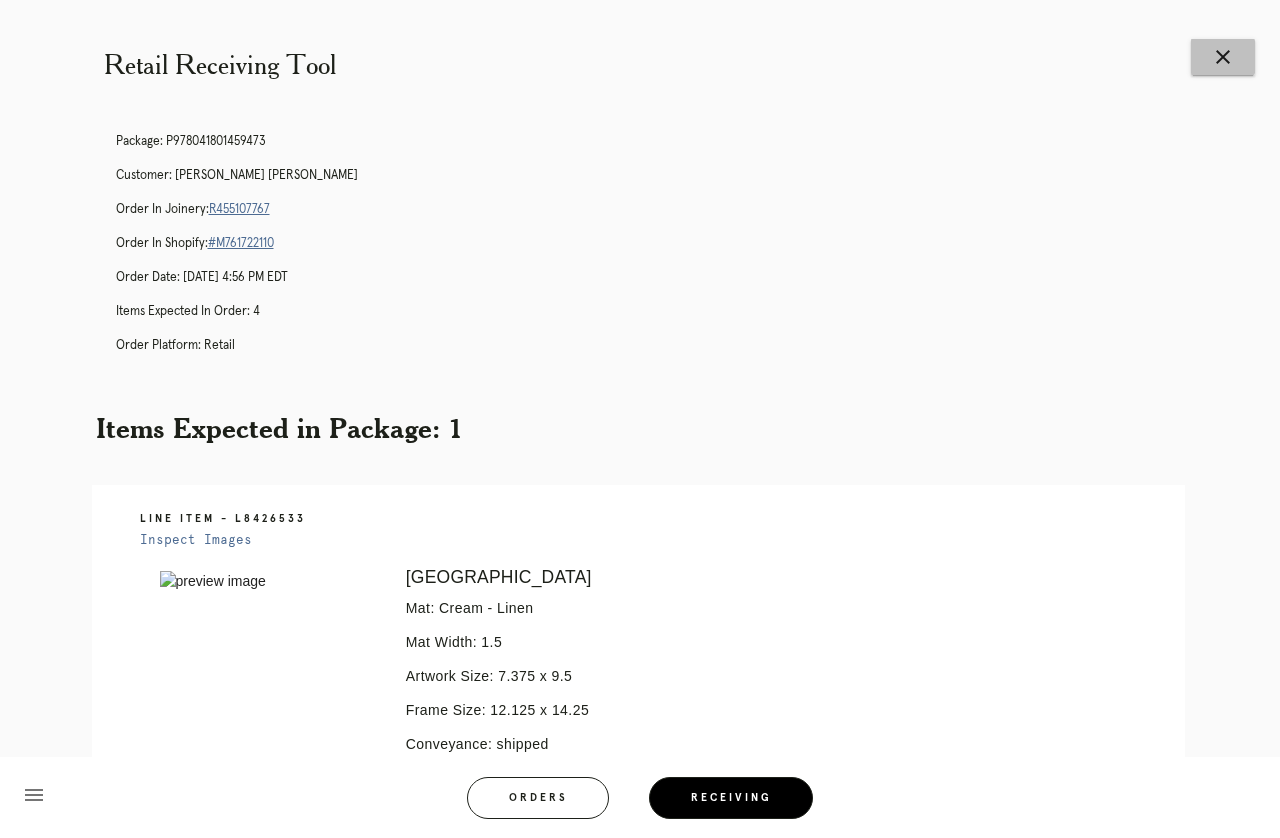 click on "close" at bounding box center (1223, 57) 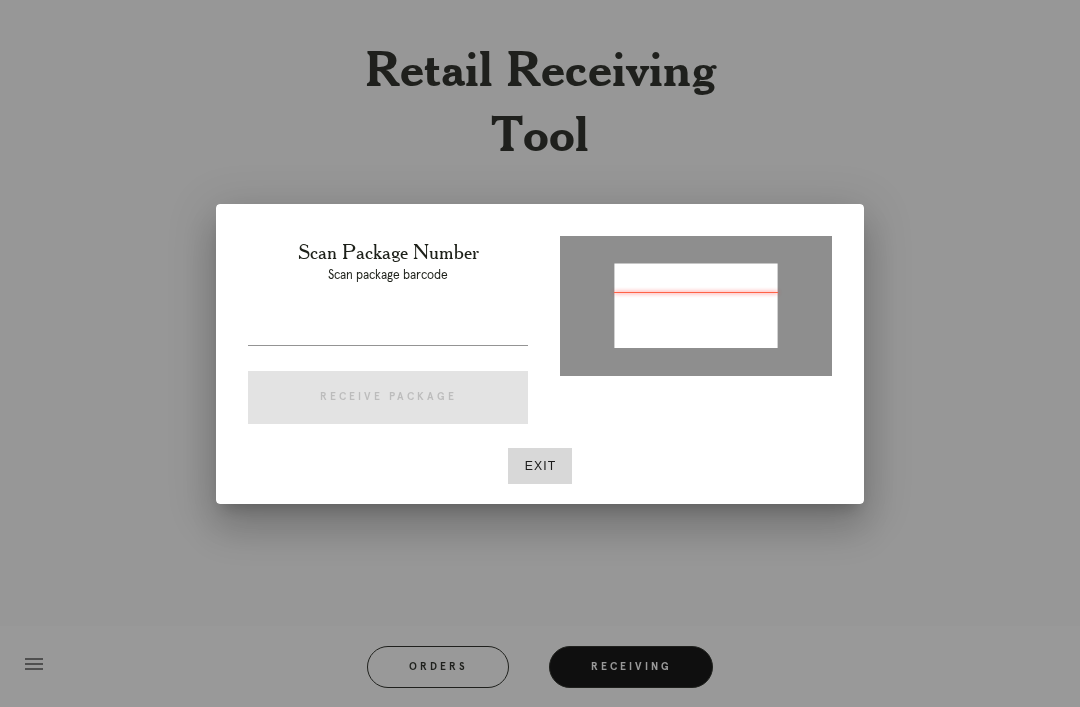 scroll, scrollTop: 0, scrollLeft: 0, axis: both 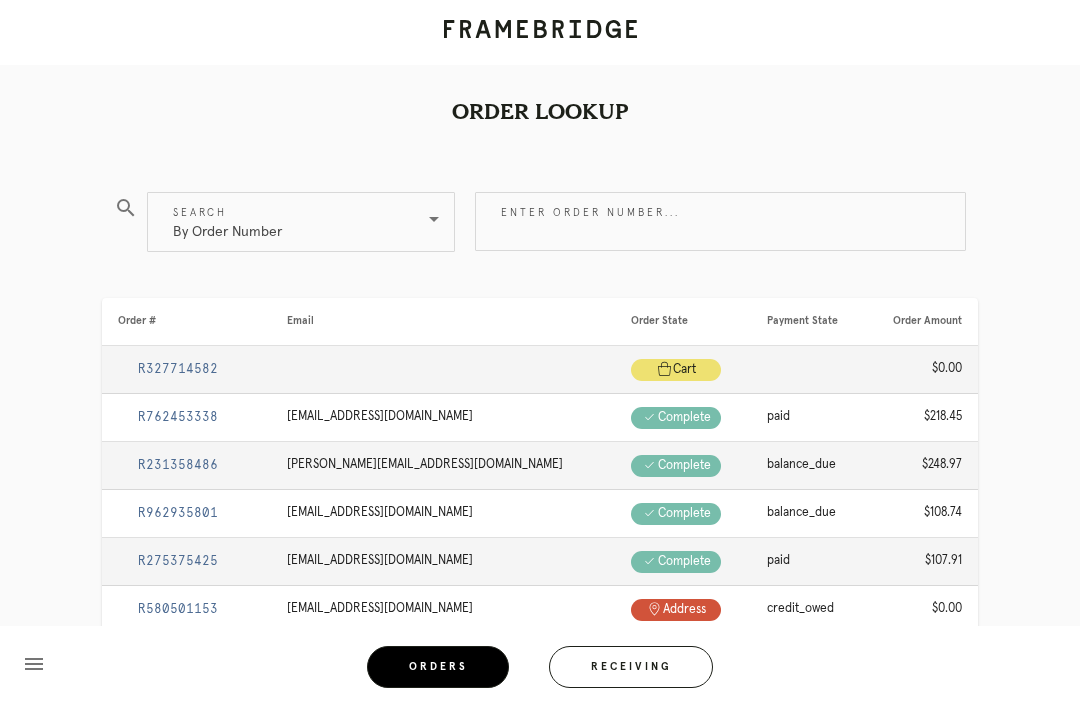 click on "By Order Number" at bounding box center [287, 222] 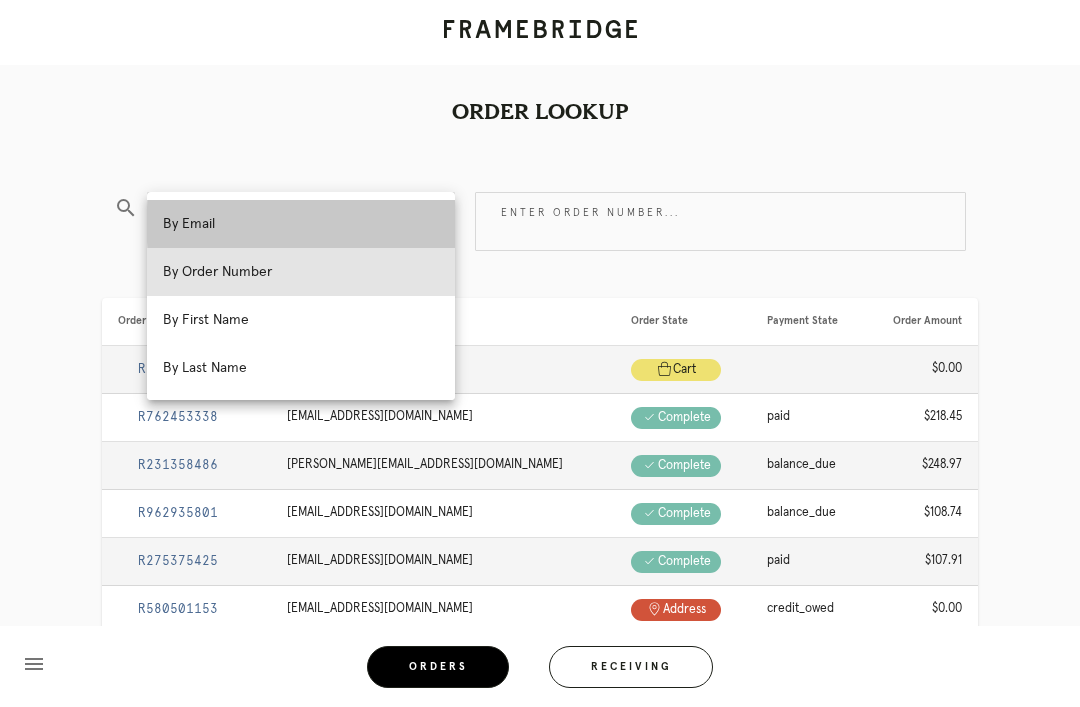 click on "By Email" at bounding box center (301, 224) 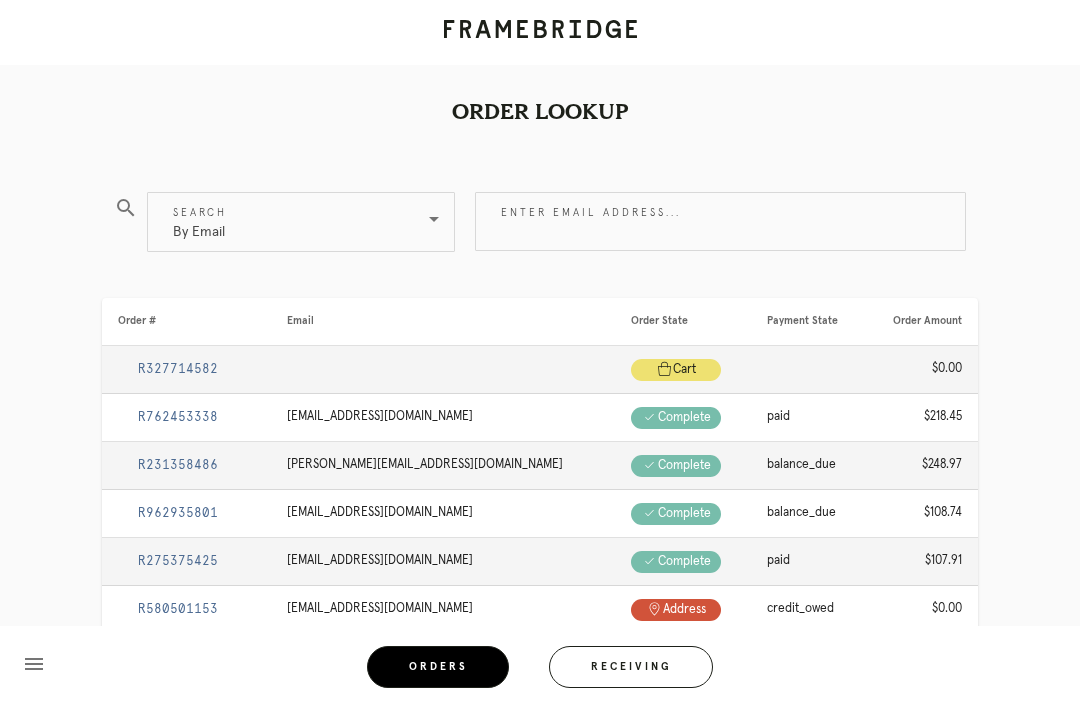 click on "Enter email address..." at bounding box center (720, 221) 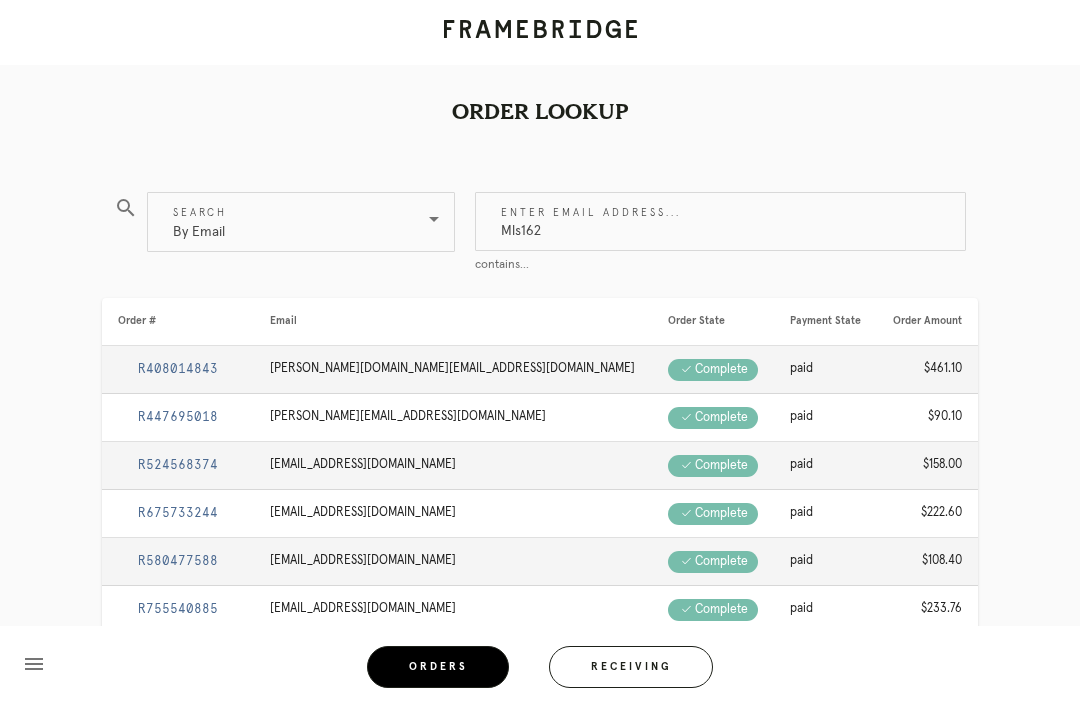 type on "Mls1626" 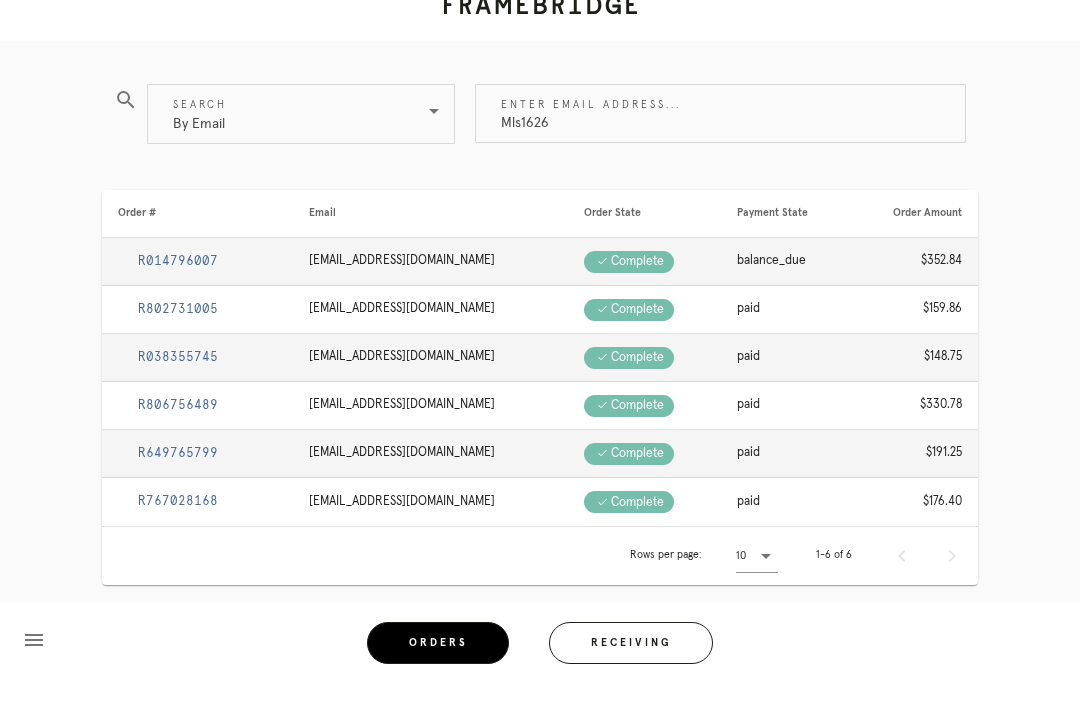 scroll, scrollTop: 0, scrollLeft: 0, axis: both 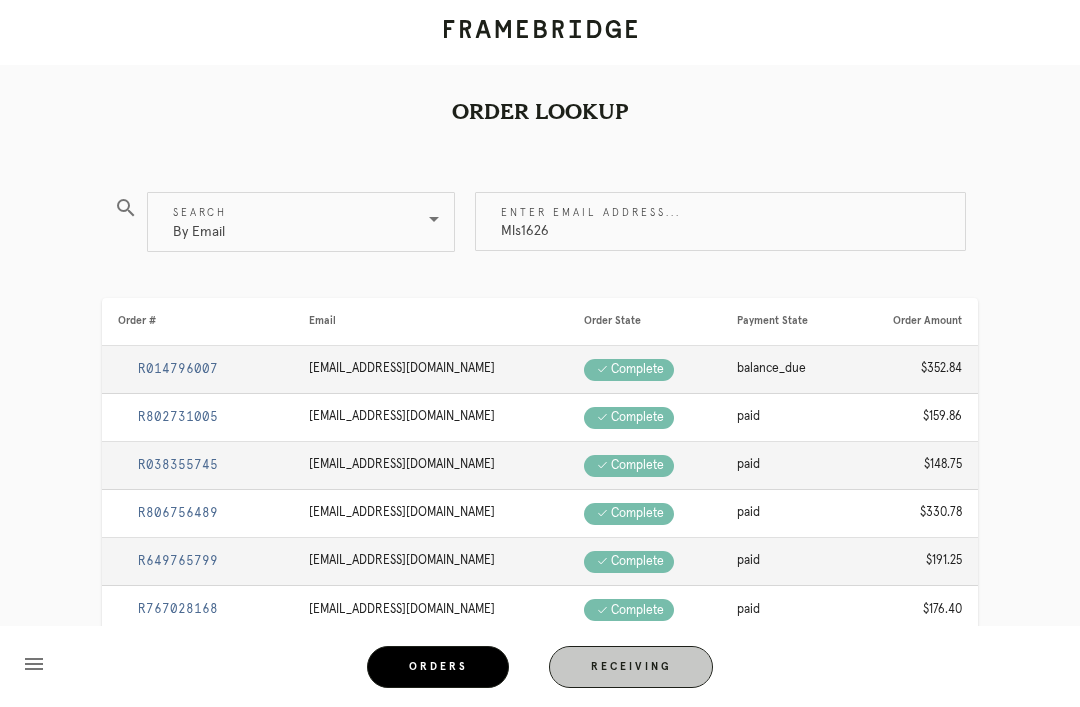 click on "Receiving" at bounding box center (631, 667) 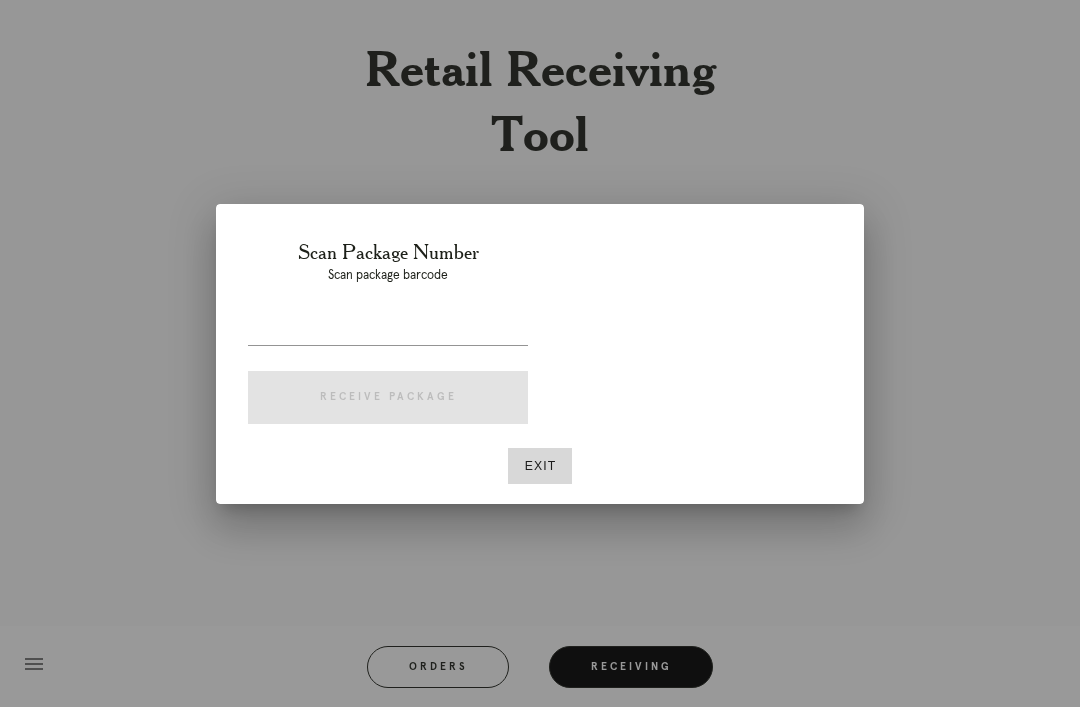 click at bounding box center [540, 353] 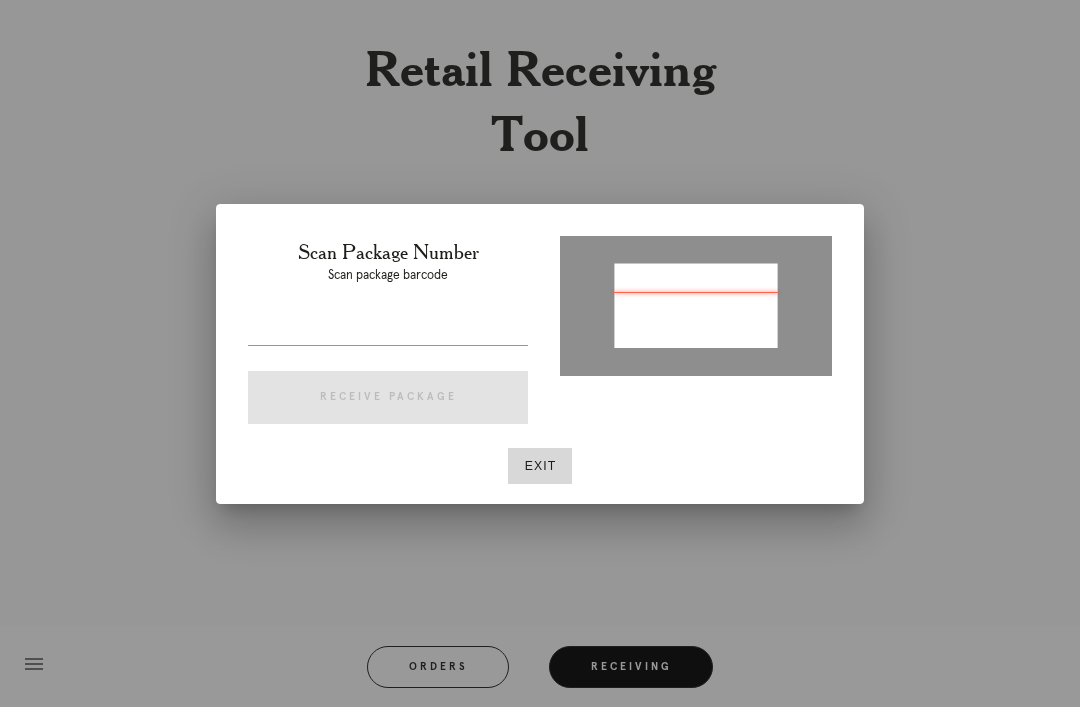 click on "Exit" at bounding box center (540, 466) 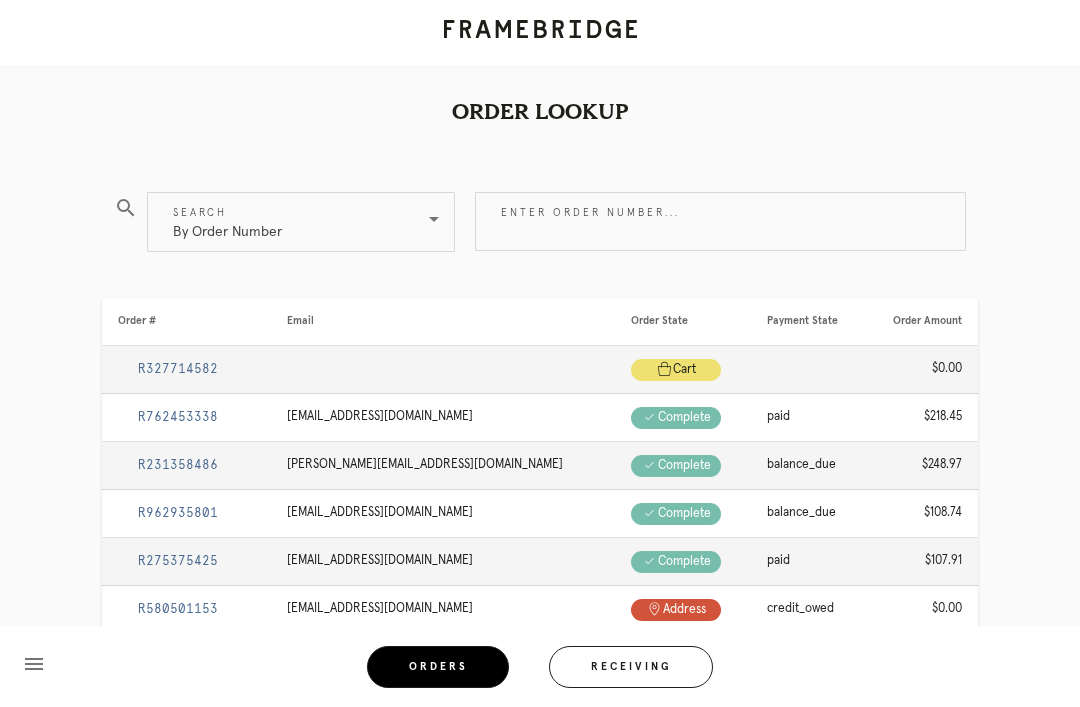 click on "Receiving" at bounding box center (631, 667) 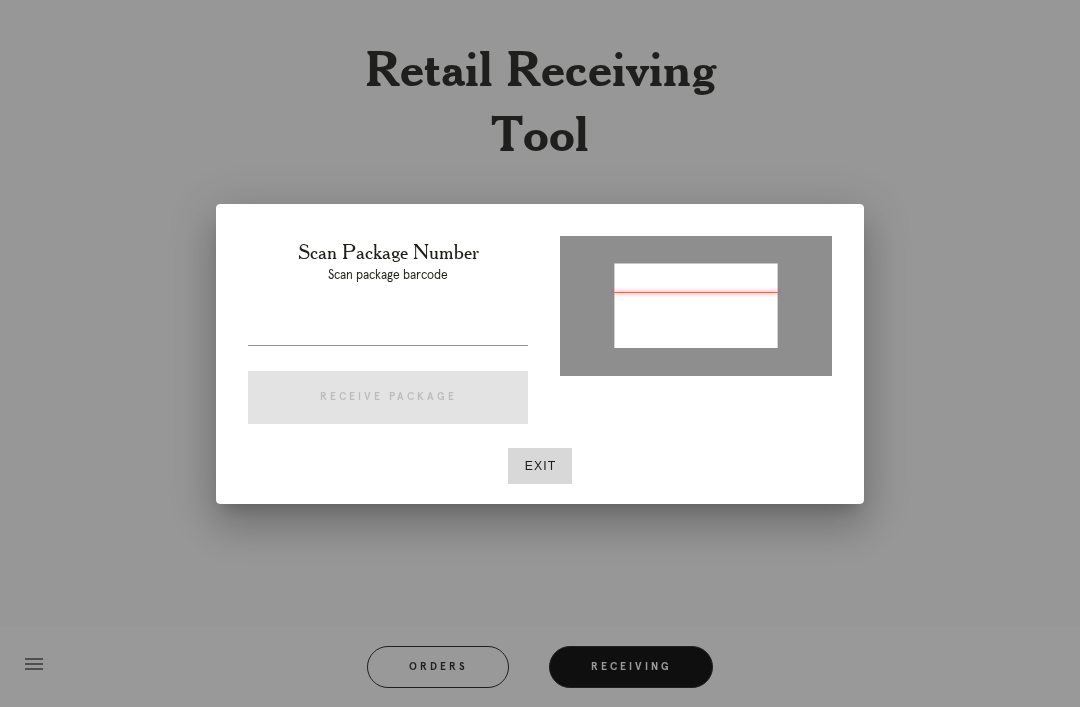 click on "Exit" at bounding box center (540, 466) 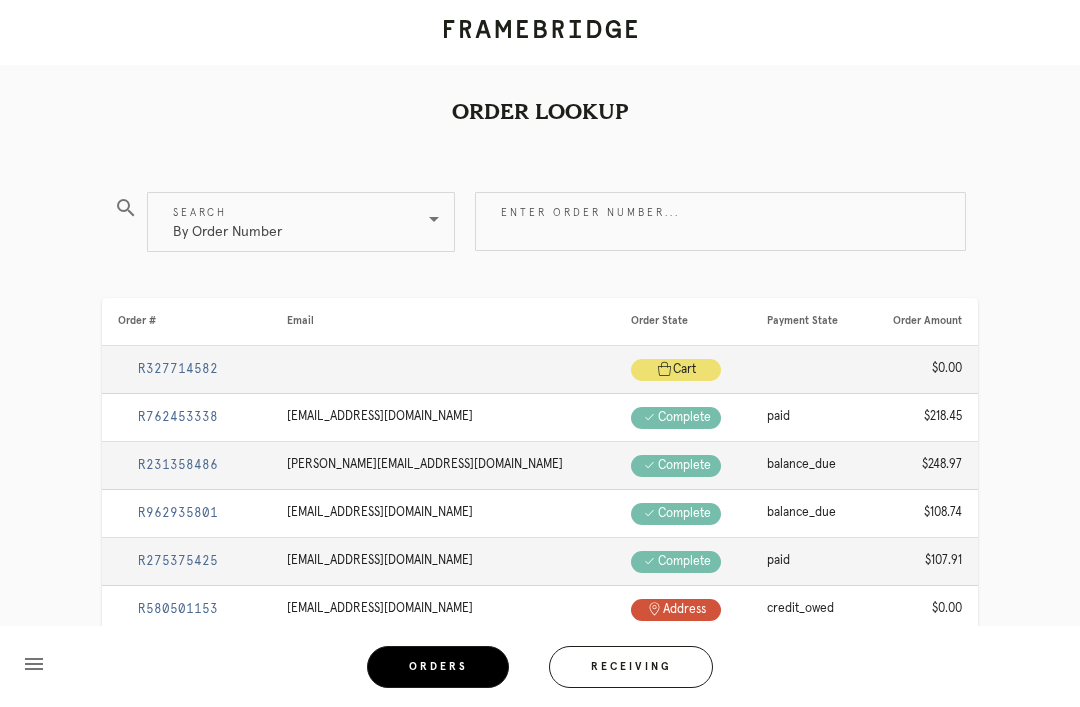 click on "Receiving" at bounding box center [631, 667] 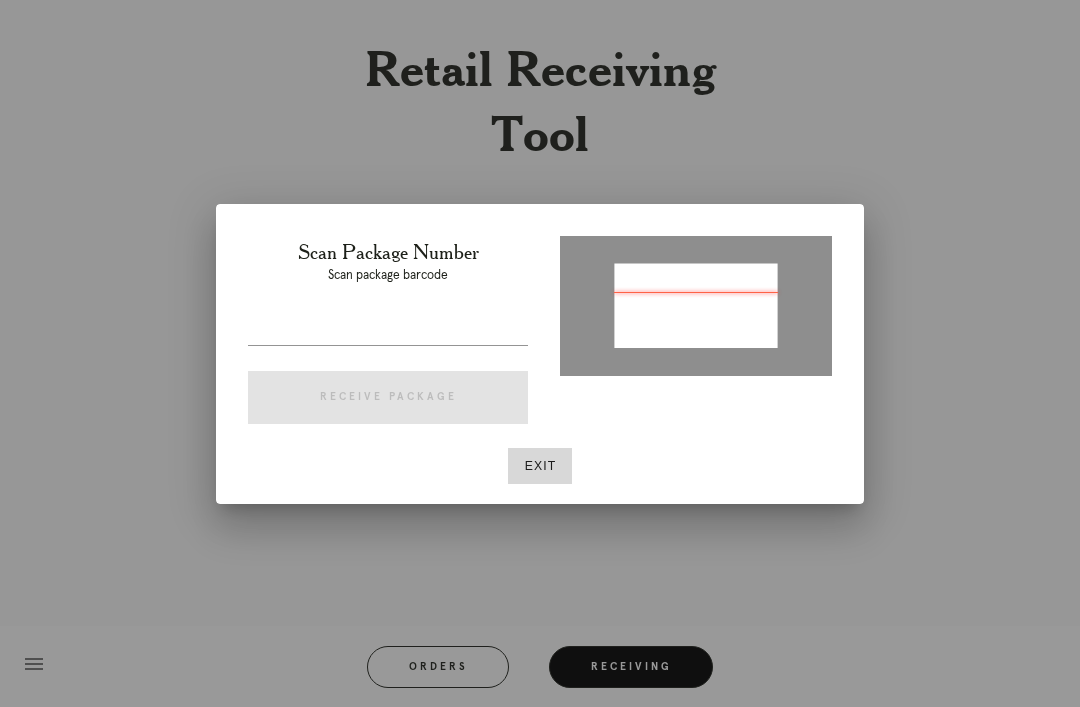type on "P305218515766157" 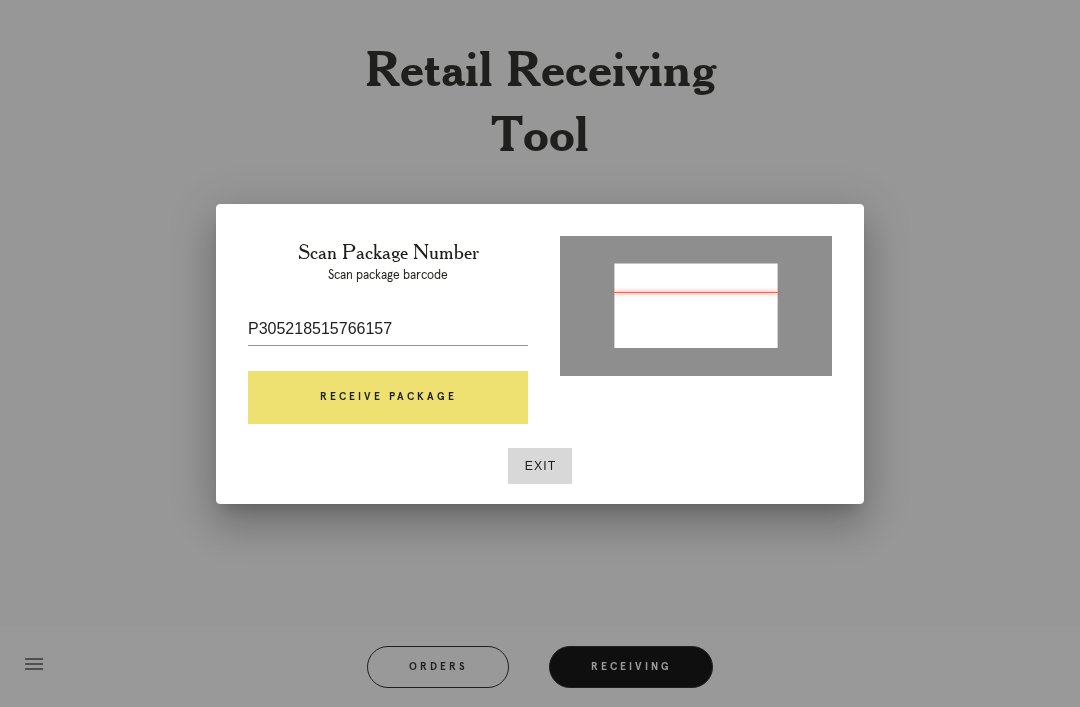 click on "Receive Package" at bounding box center (388, 398) 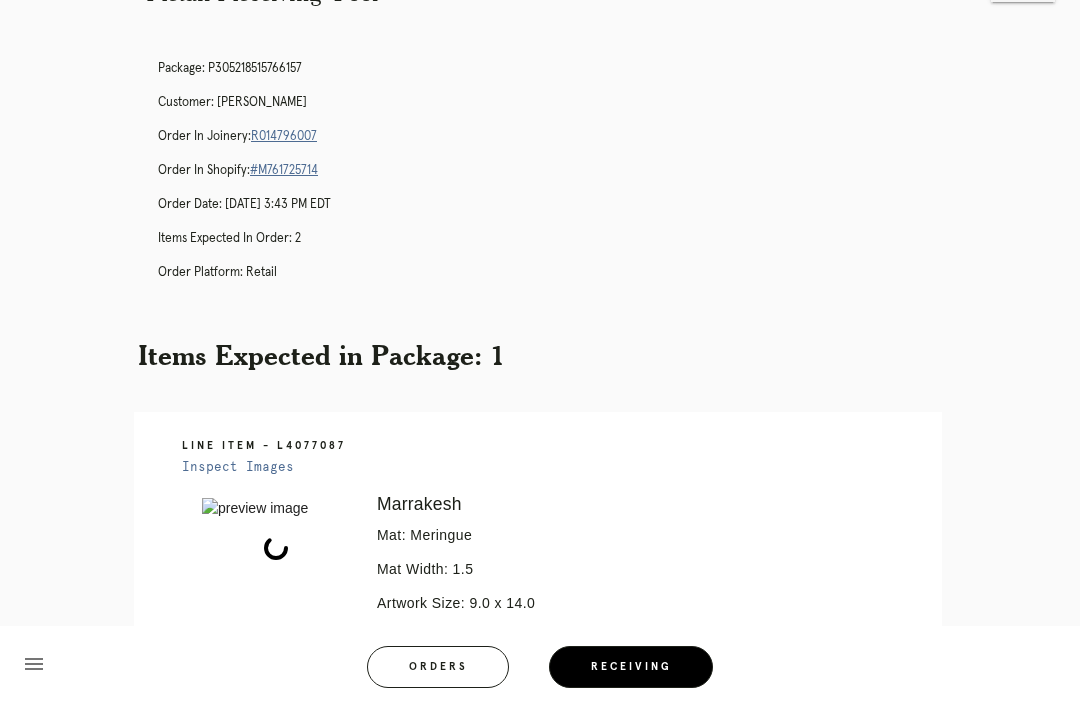 scroll, scrollTop: 74, scrollLeft: 0, axis: vertical 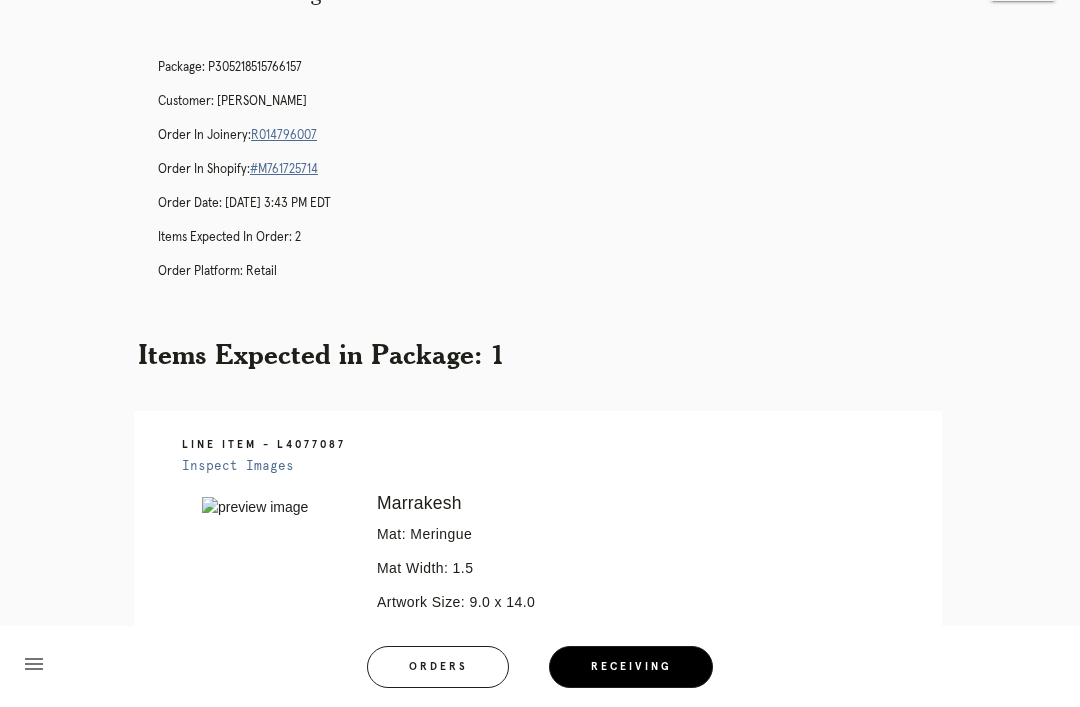 click on "R014796007" at bounding box center [284, 135] 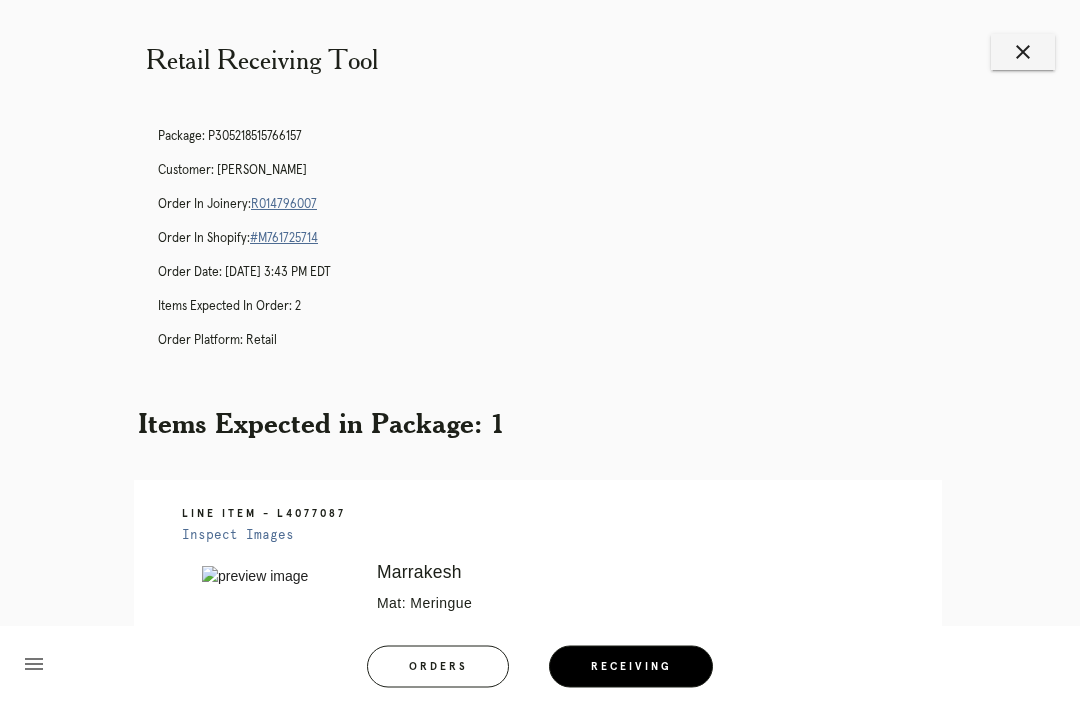 scroll, scrollTop: 5, scrollLeft: 0, axis: vertical 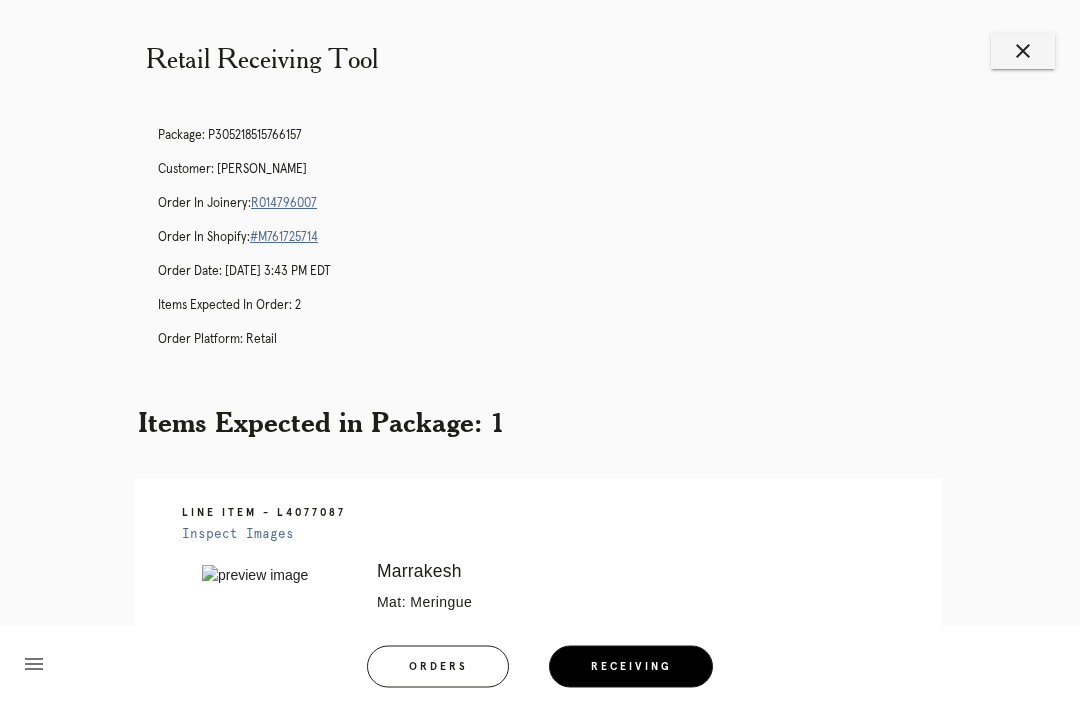 click on "close" at bounding box center [1023, 52] 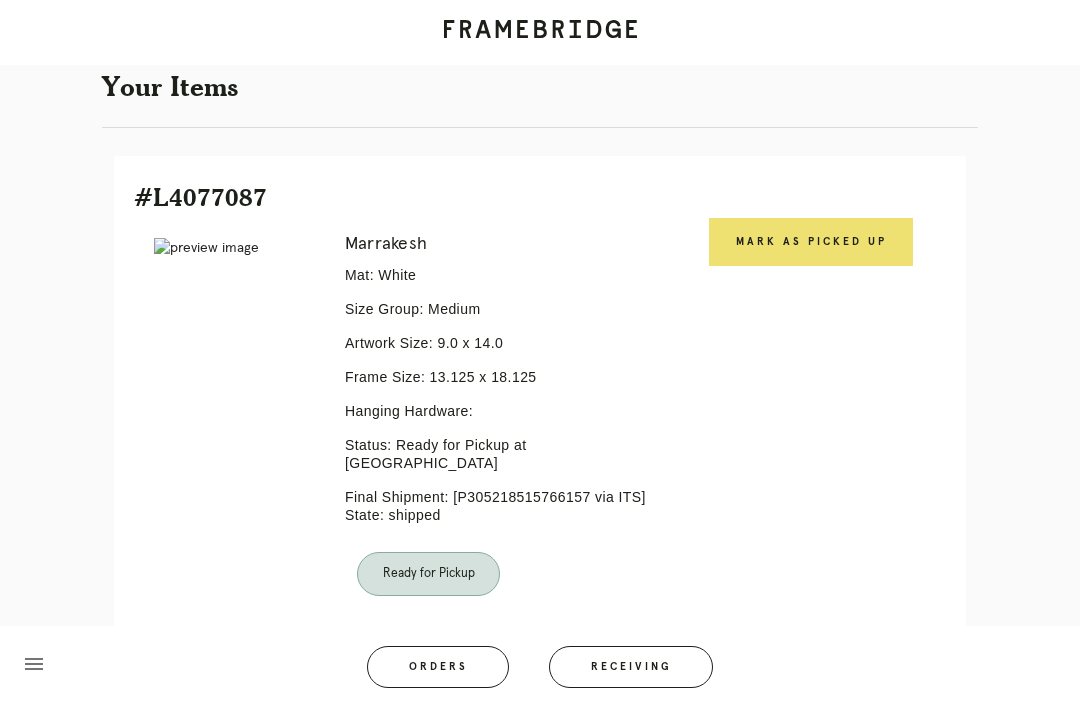 scroll, scrollTop: 373, scrollLeft: 0, axis: vertical 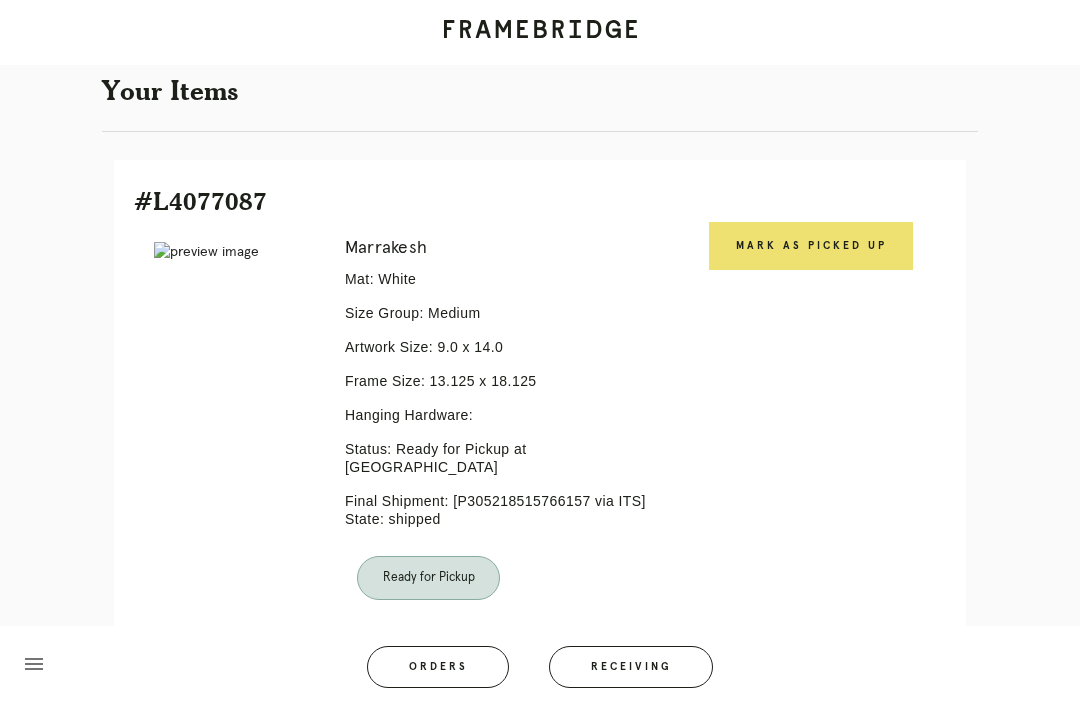 click on "Mark as Picked Up" at bounding box center [811, 246] 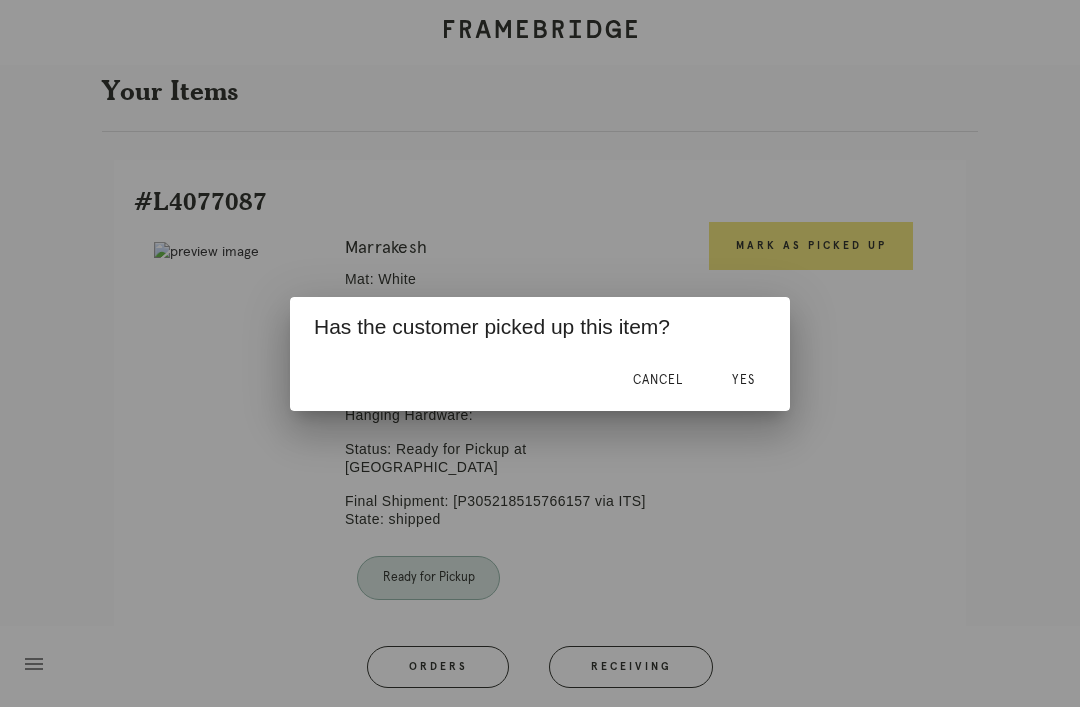 click on "Yes" at bounding box center (743, 380) 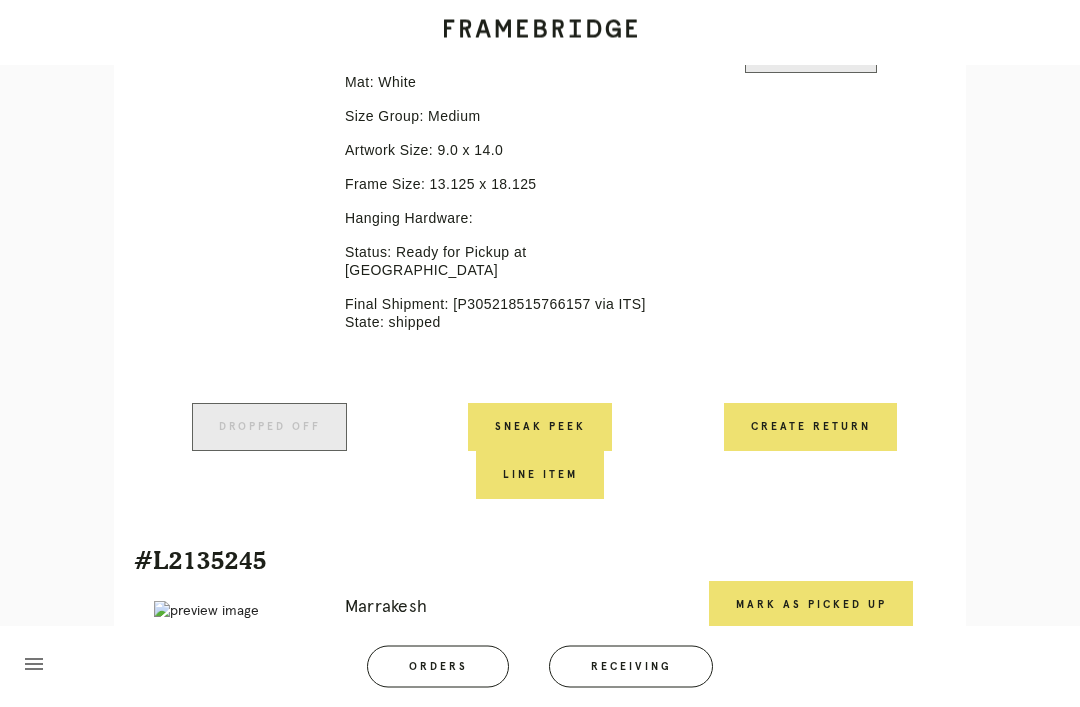 click on "Mark as Picked Up" at bounding box center [811, 606] 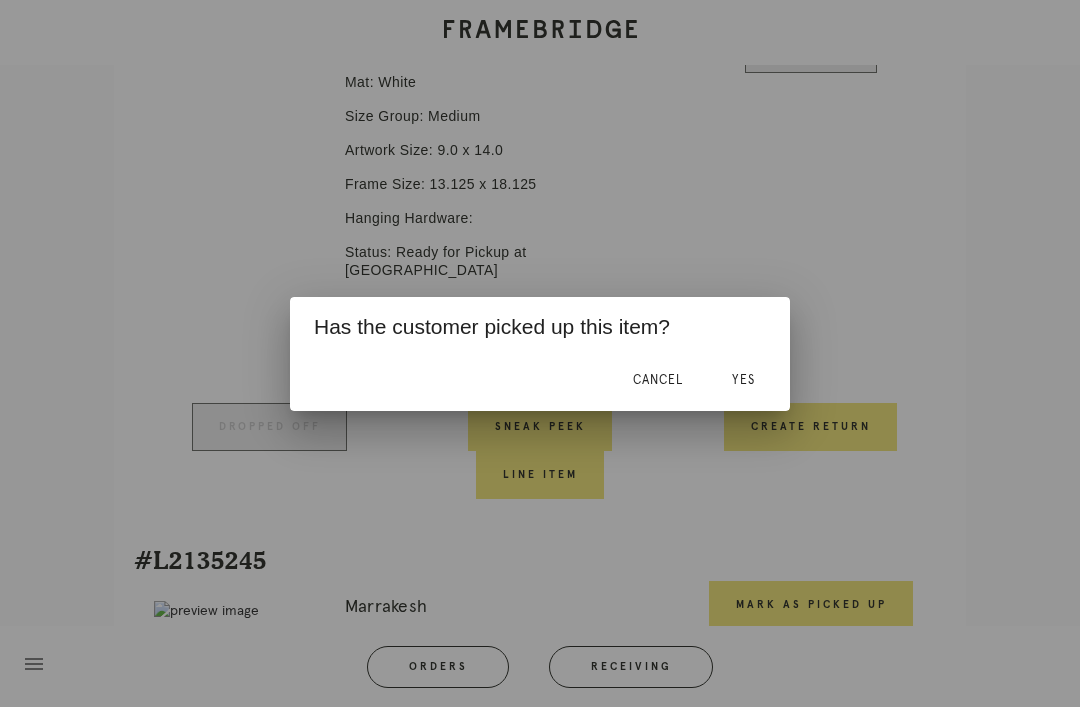 click on "Yes" at bounding box center [743, 381] 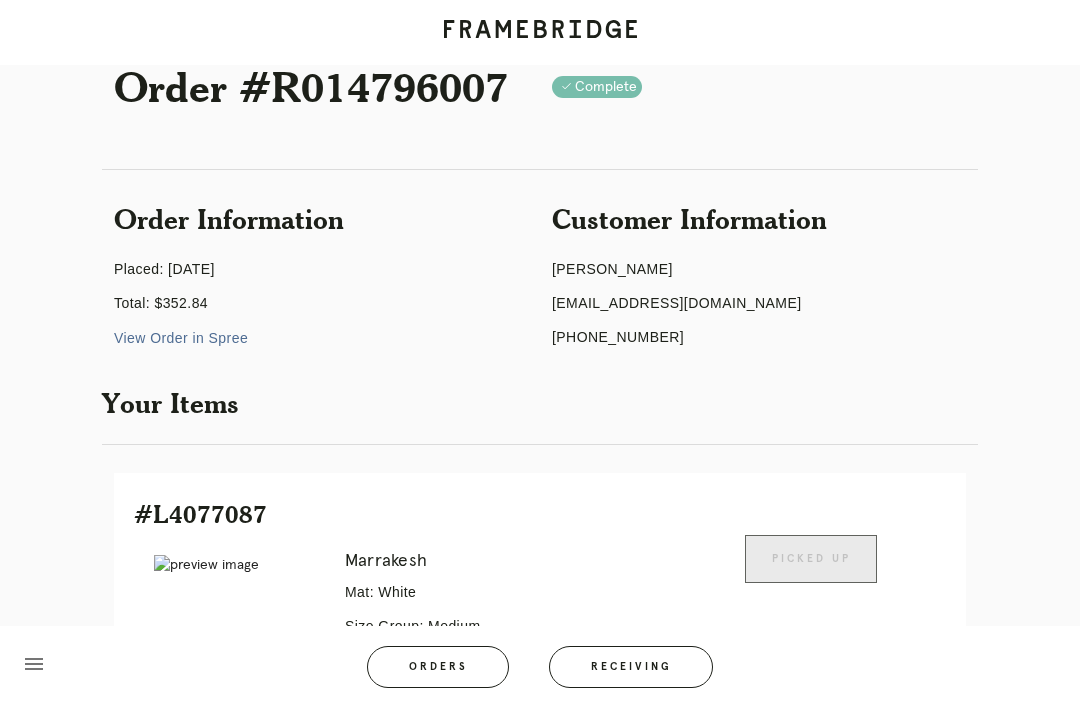 scroll, scrollTop: 0, scrollLeft: 0, axis: both 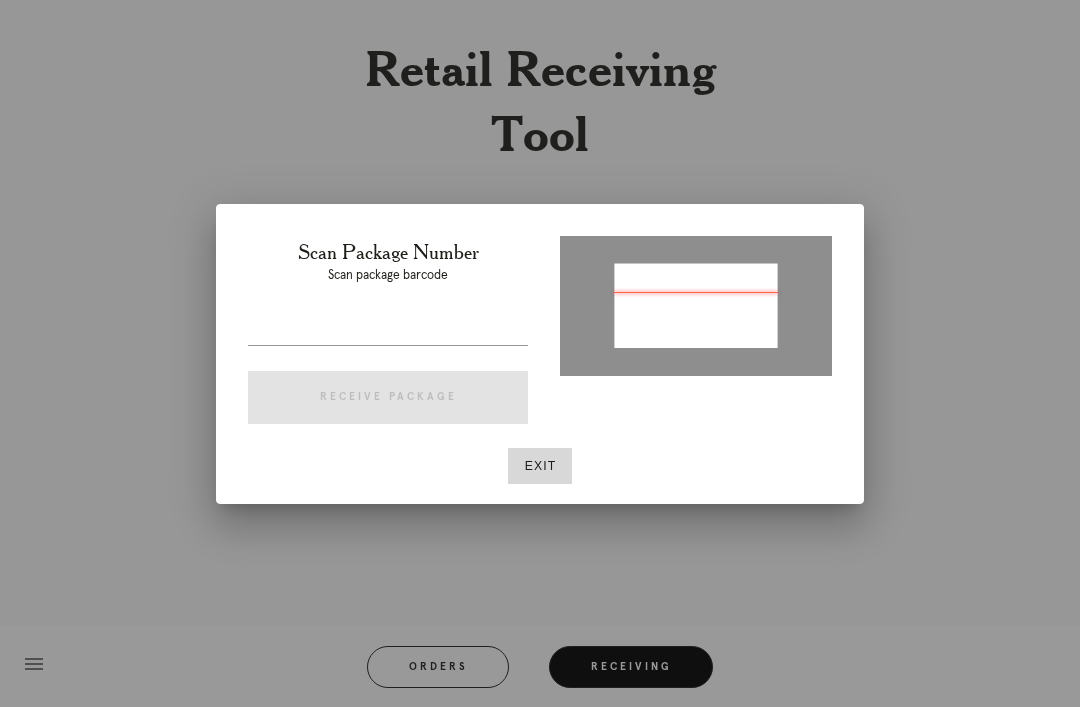 click on "Exit" at bounding box center [540, 466] 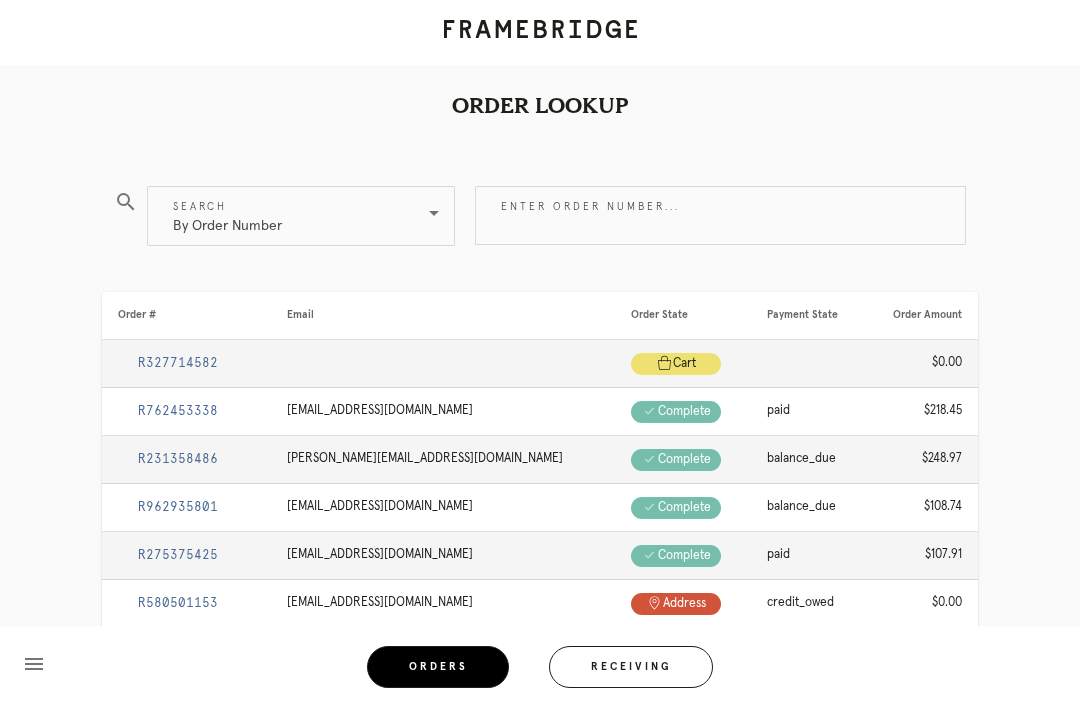 click on "Enter order number..." at bounding box center [720, 215] 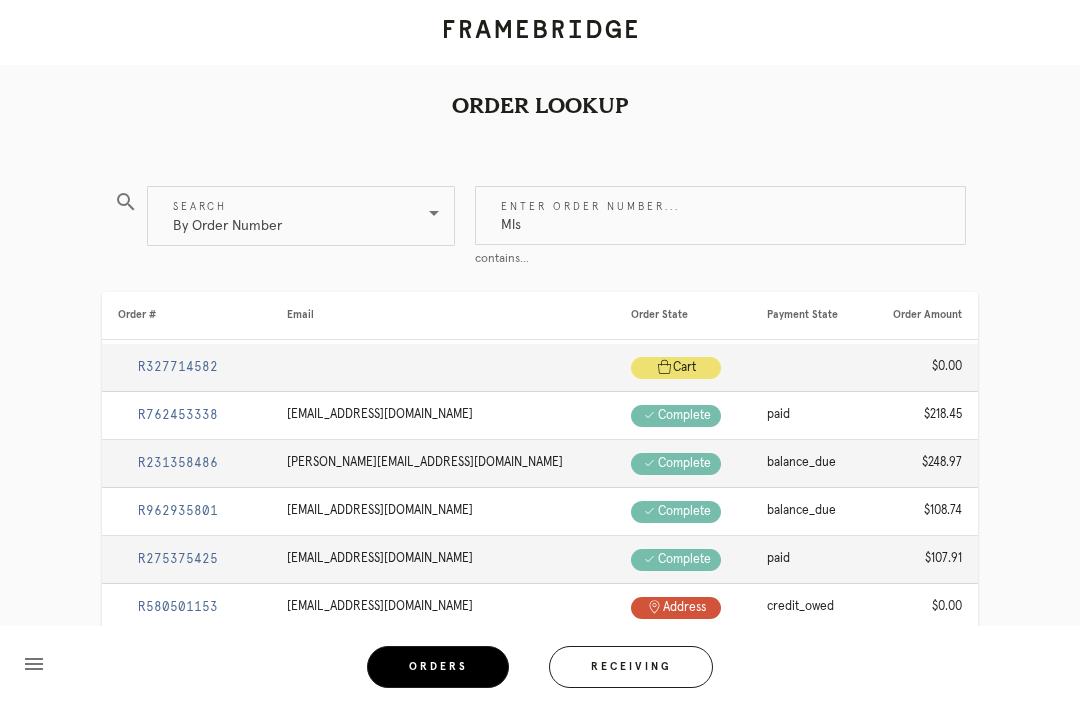 type on "Mls" 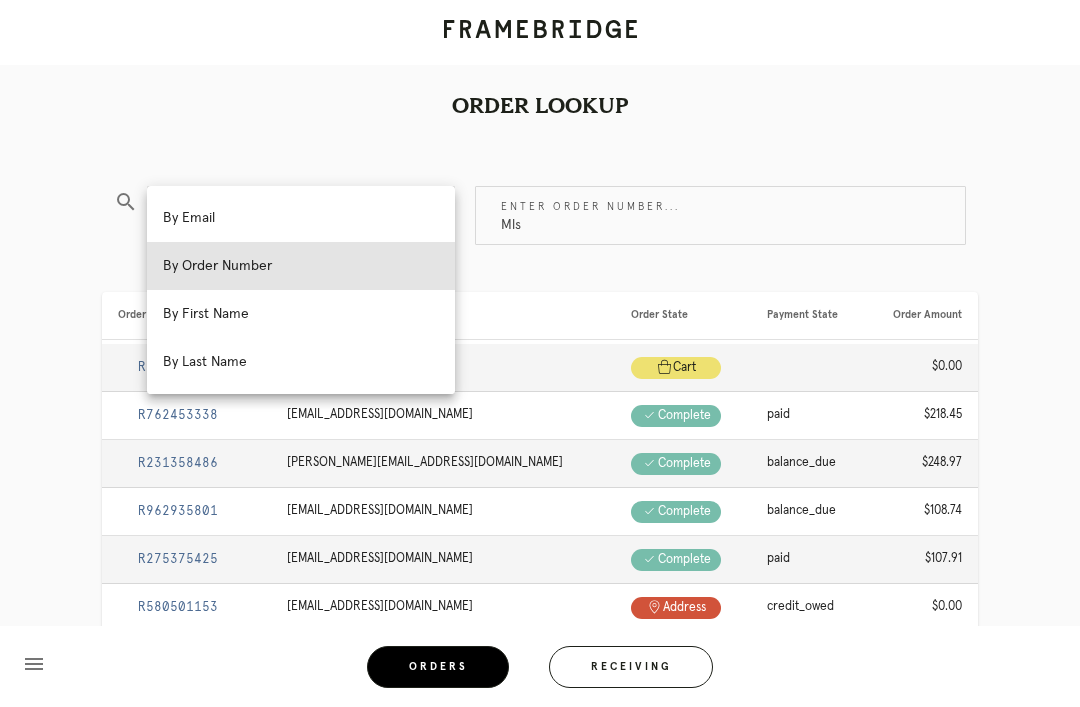 click on "By Email" at bounding box center (301, 218) 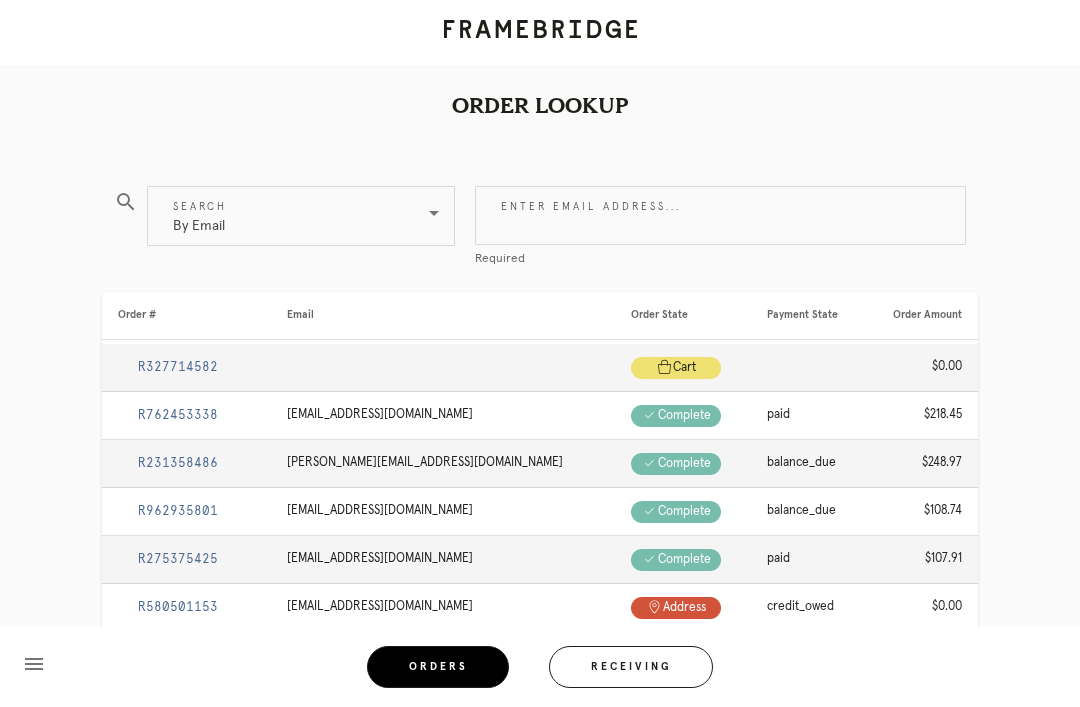 click on "Enter email address..." at bounding box center [720, 215] 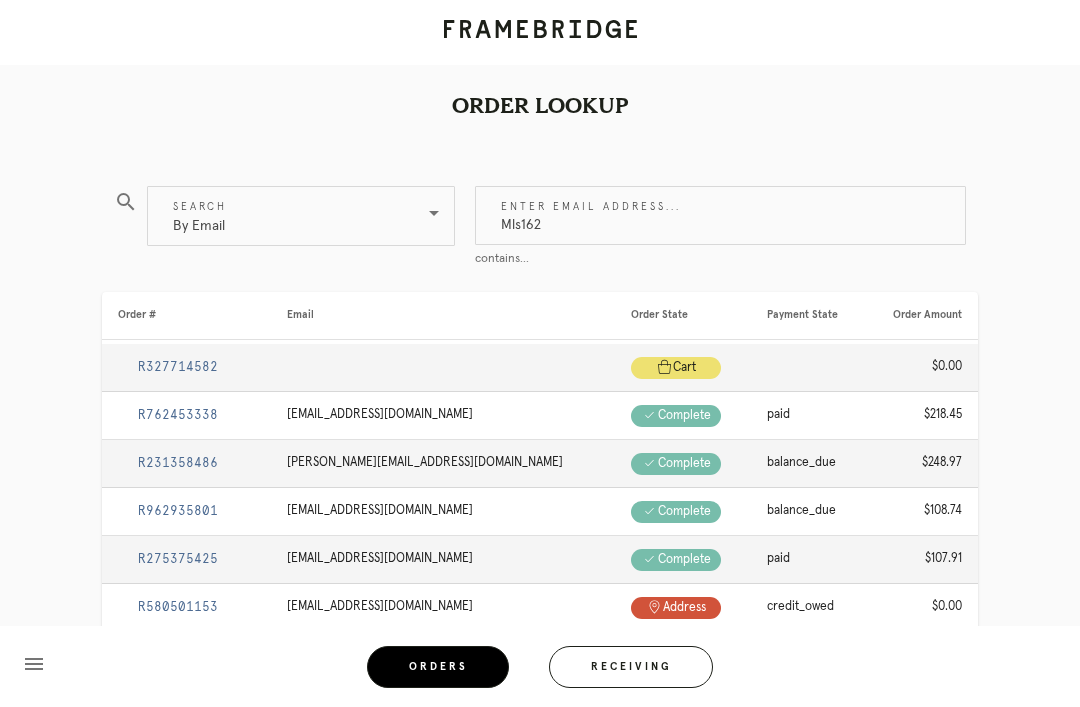 type on "Mls1626" 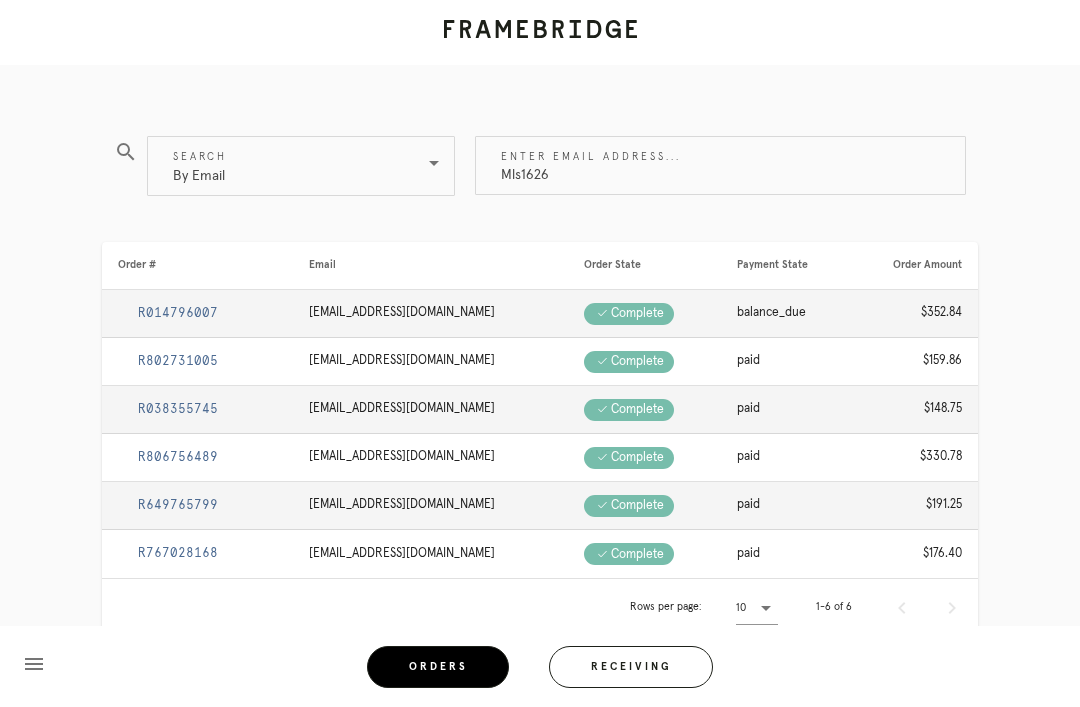 scroll, scrollTop: 56, scrollLeft: 0, axis: vertical 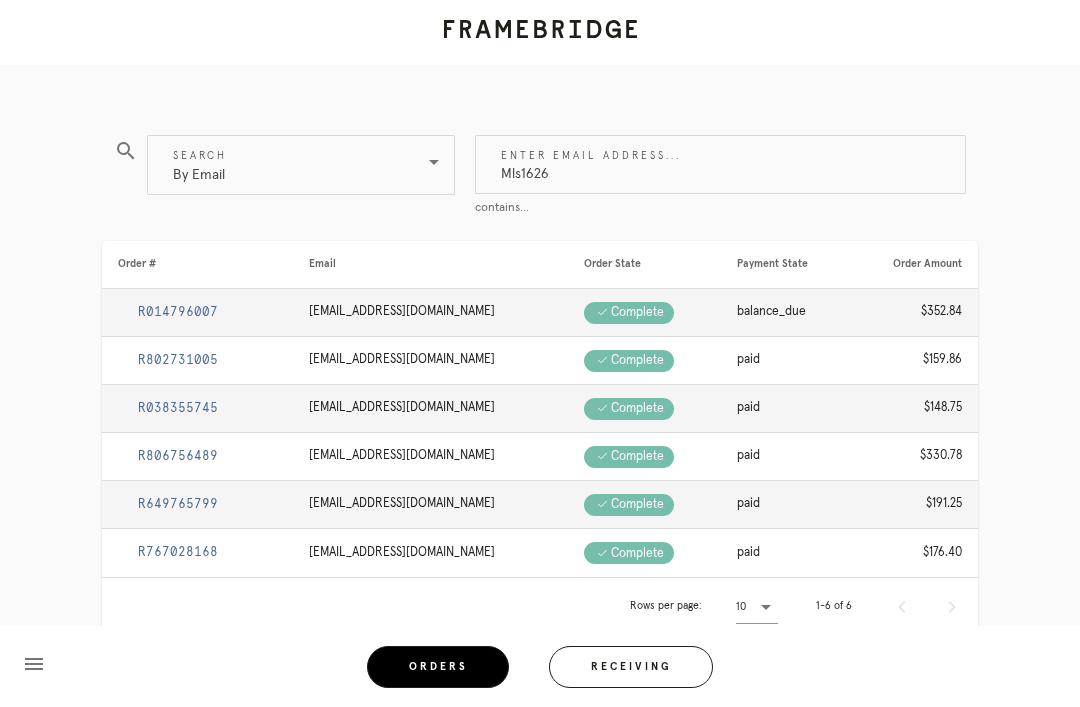 click on "R806756489" at bounding box center [178, 456] 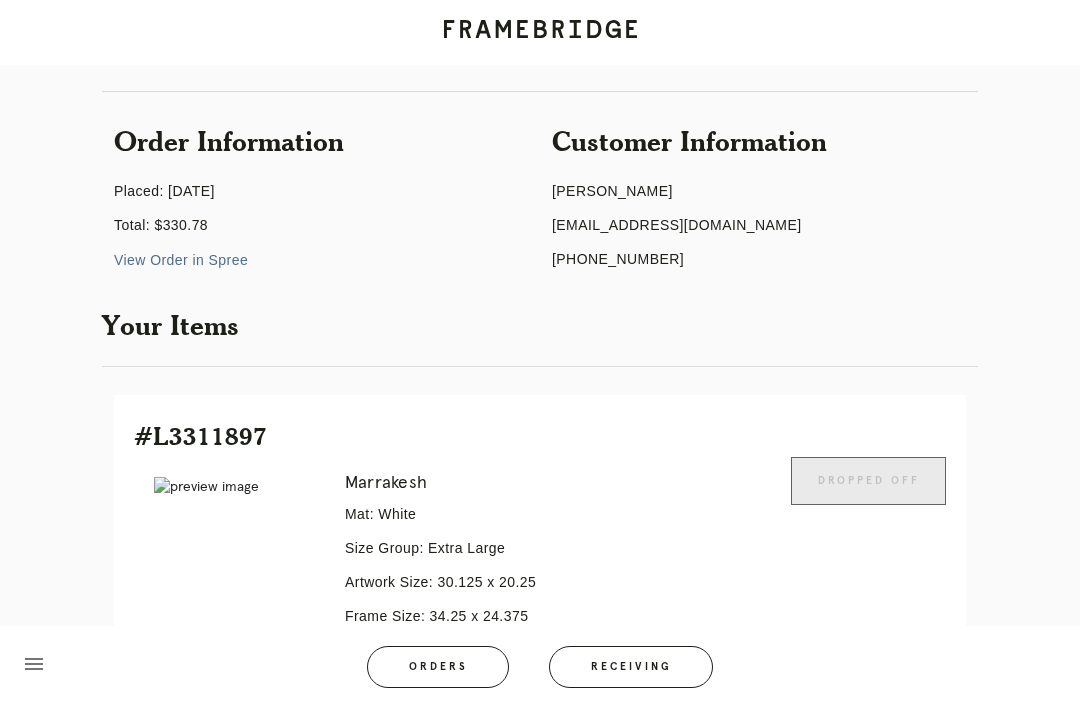 scroll, scrollTop: 0, scrollLeft: 0, axis: both 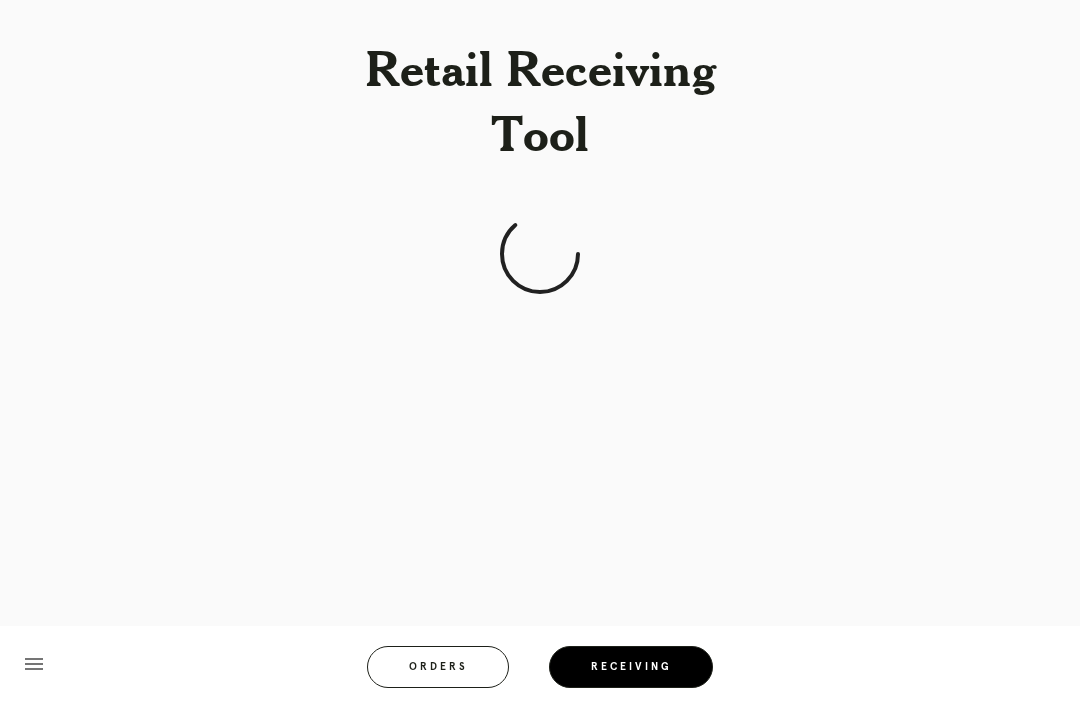 click on "Orders" at bounding box center [438, 667] 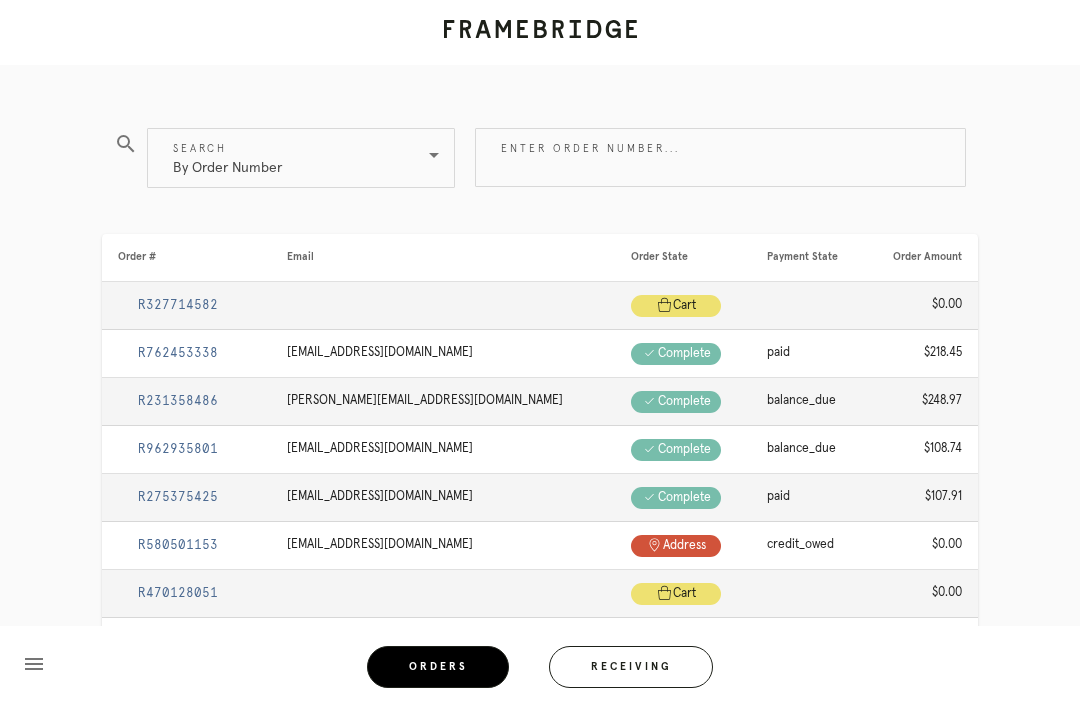 click on "Enter order number..." at bounding box center [720, 157] 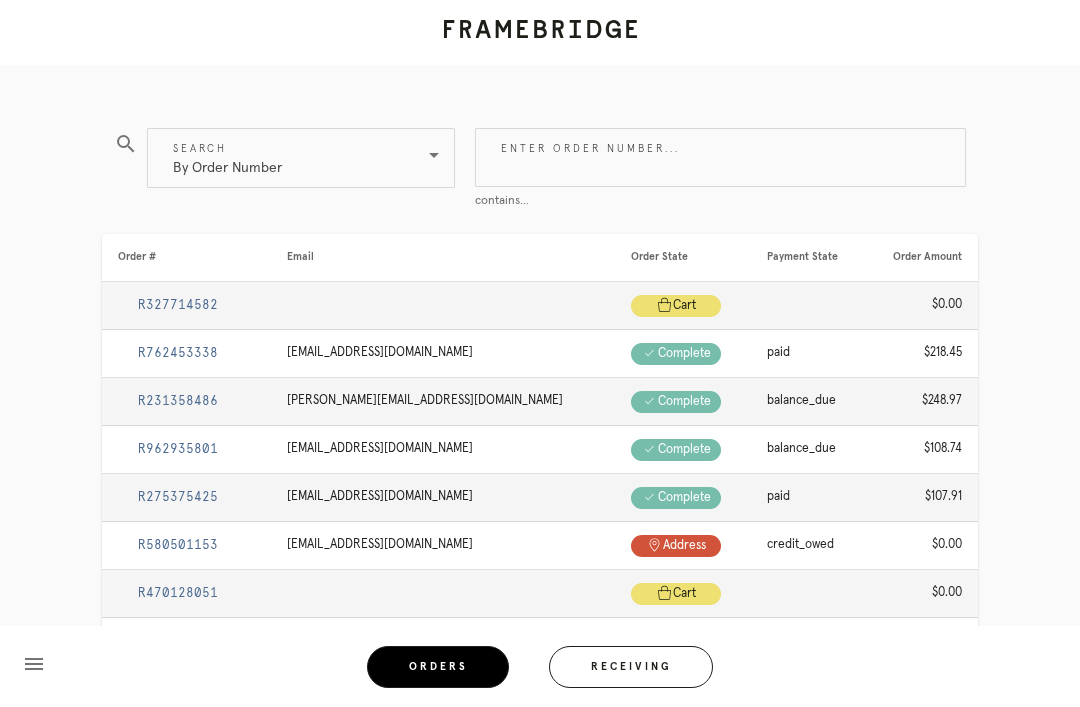 click on "Enter order number..." at bounding box center (720, 157) 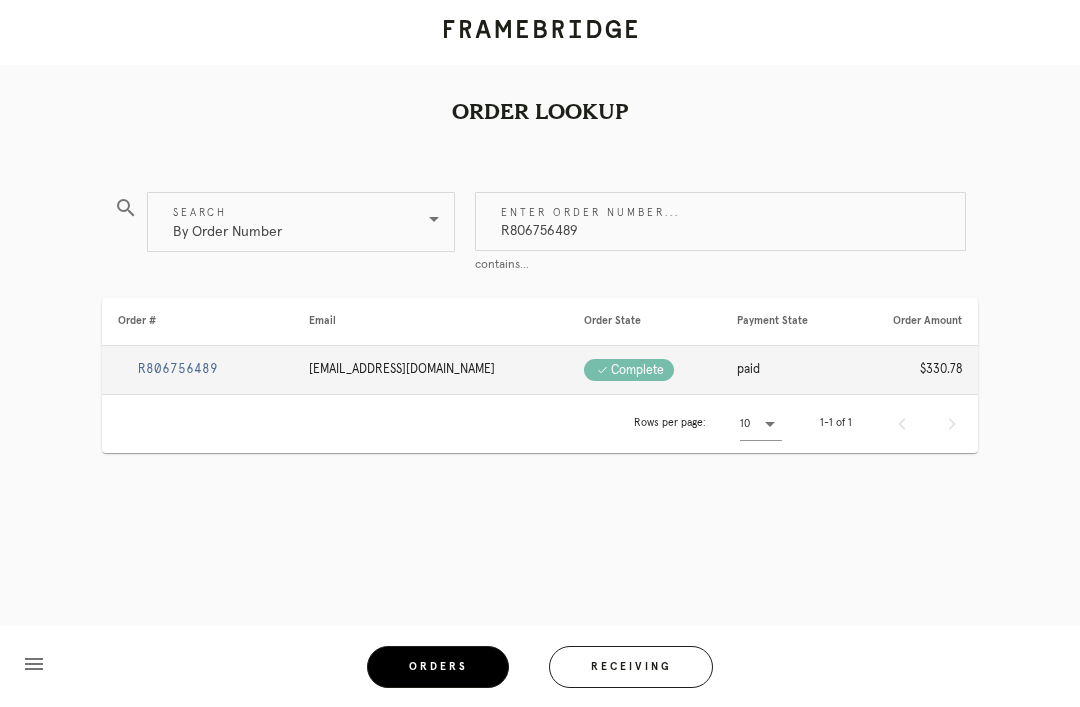 type on "R806756489" 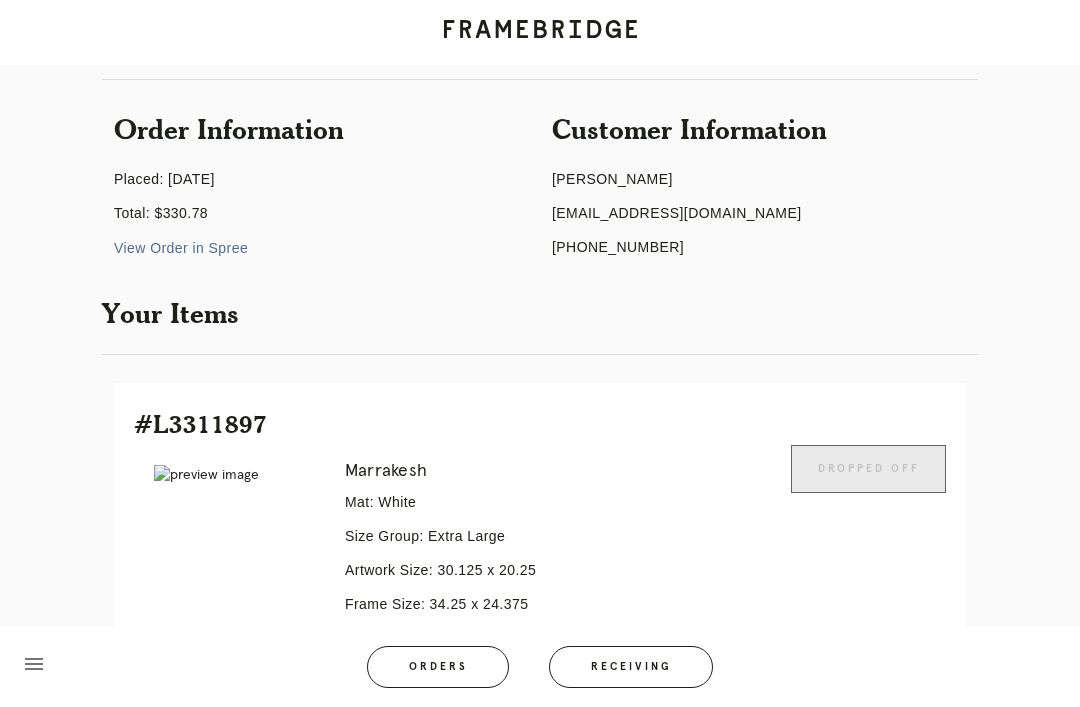 scroll, scrollTop: 0, scrollLeft: 0, axis: both 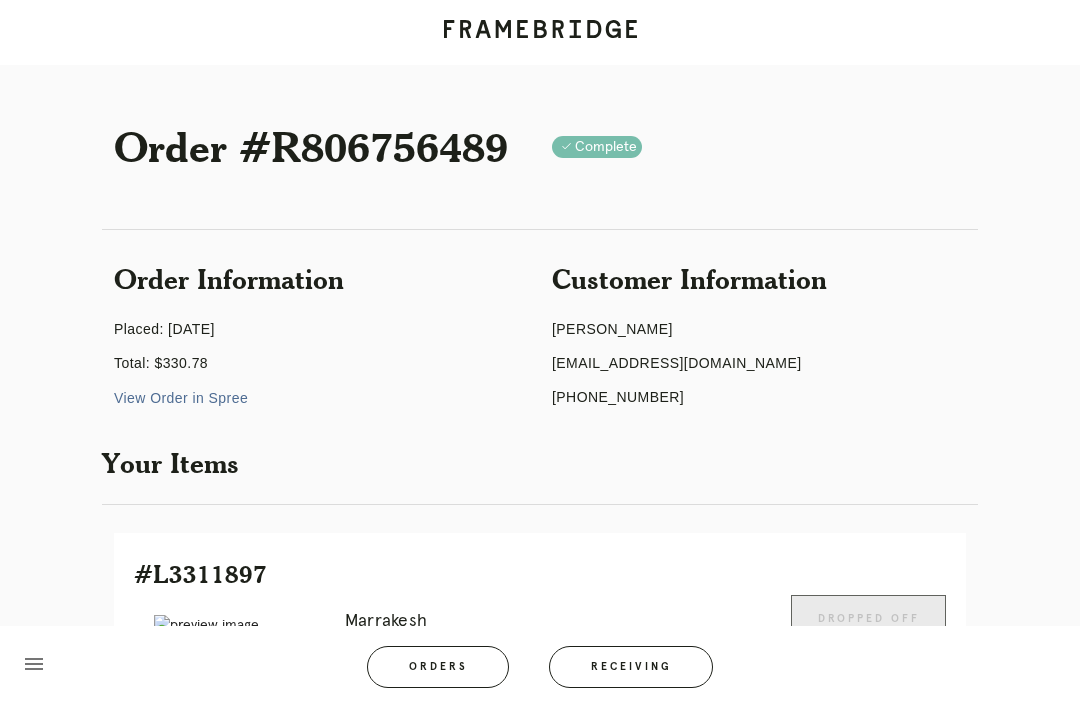 click on "Order #R806756489" at bounding box center [321, 146] 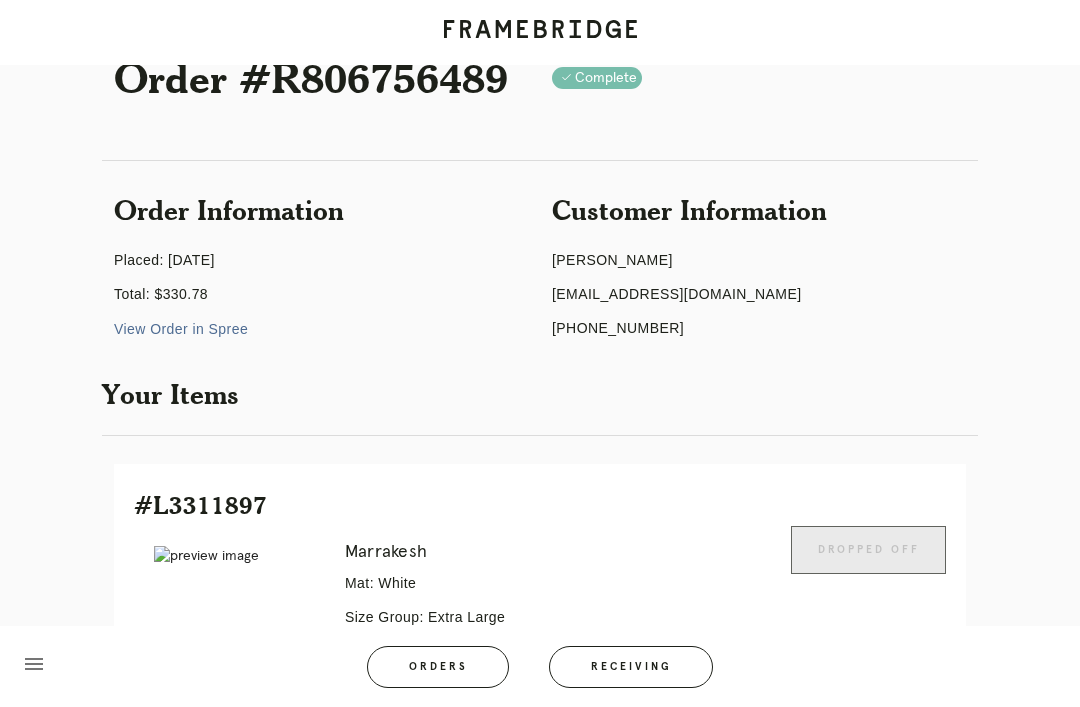 scroll, scrollTop: 0, scrollLeft: 0, axis: both 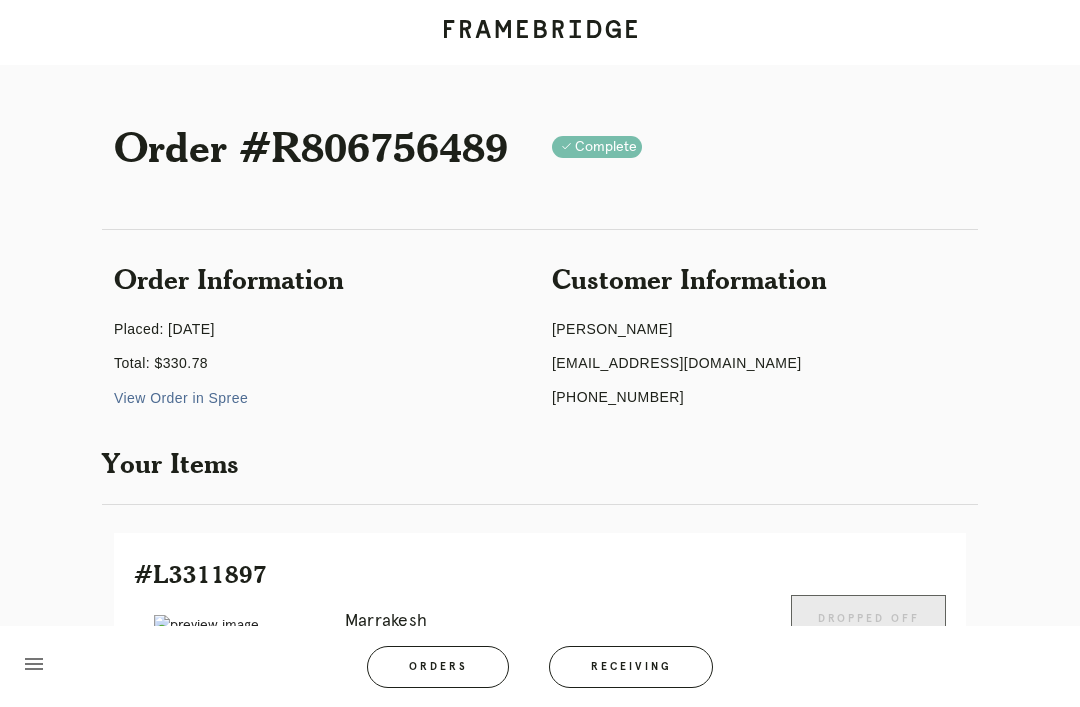 click on "Receiving" at bounding box center (631, 667) 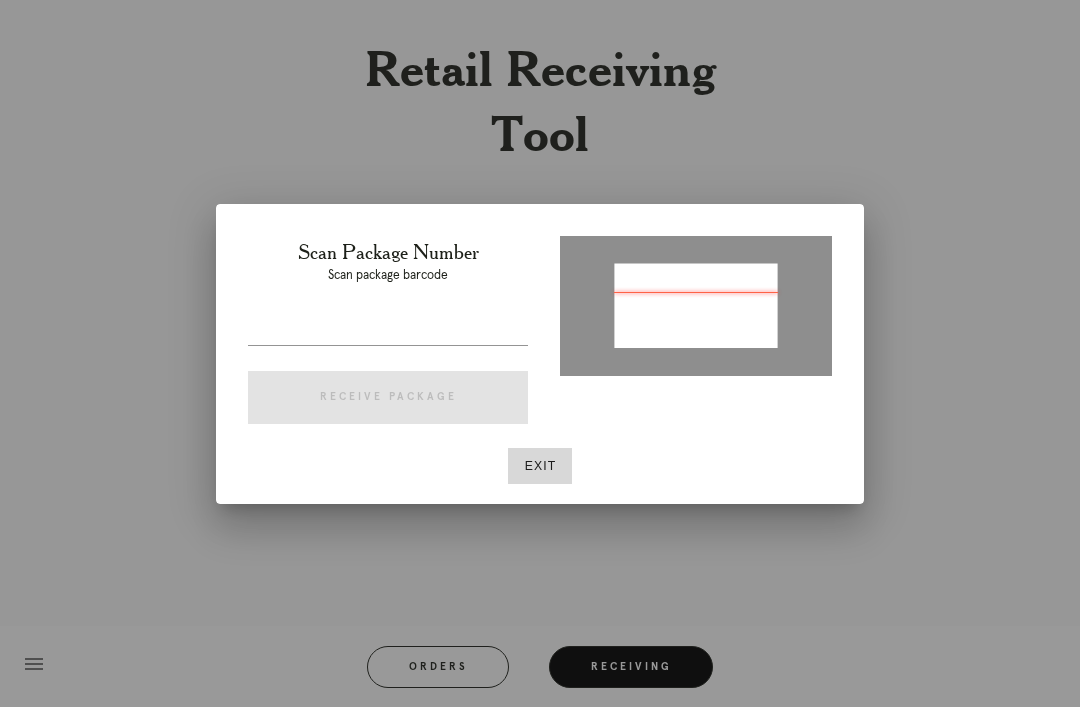 type on "P955501064052060" 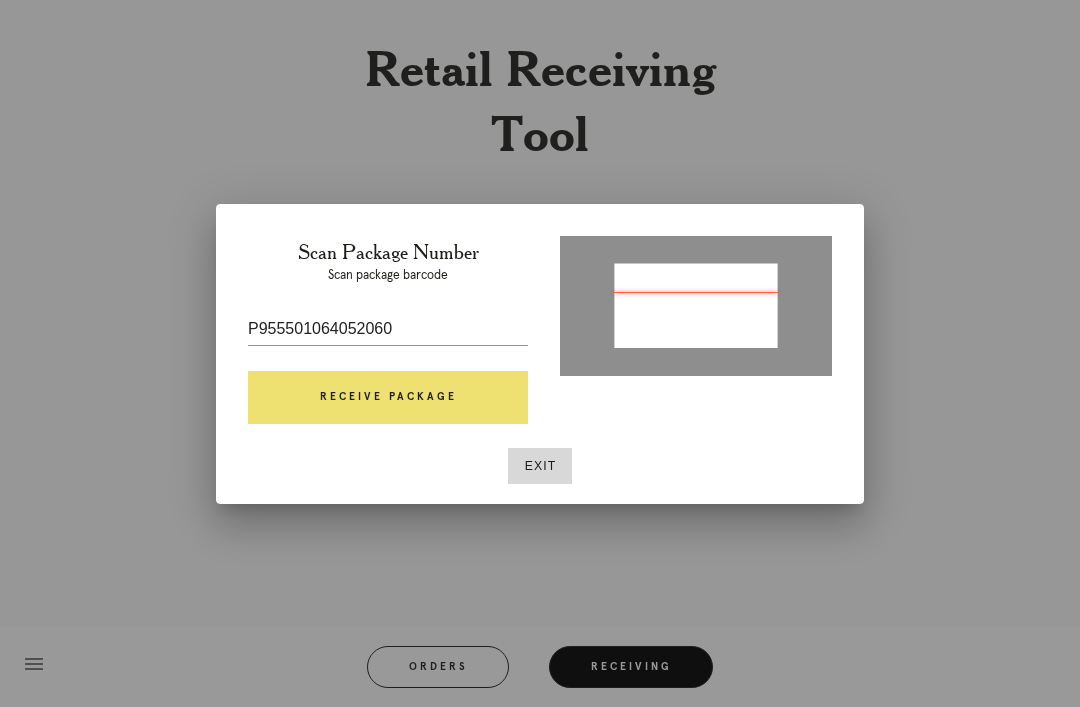 click on "Receive Package" at bounding box center (388, 398) 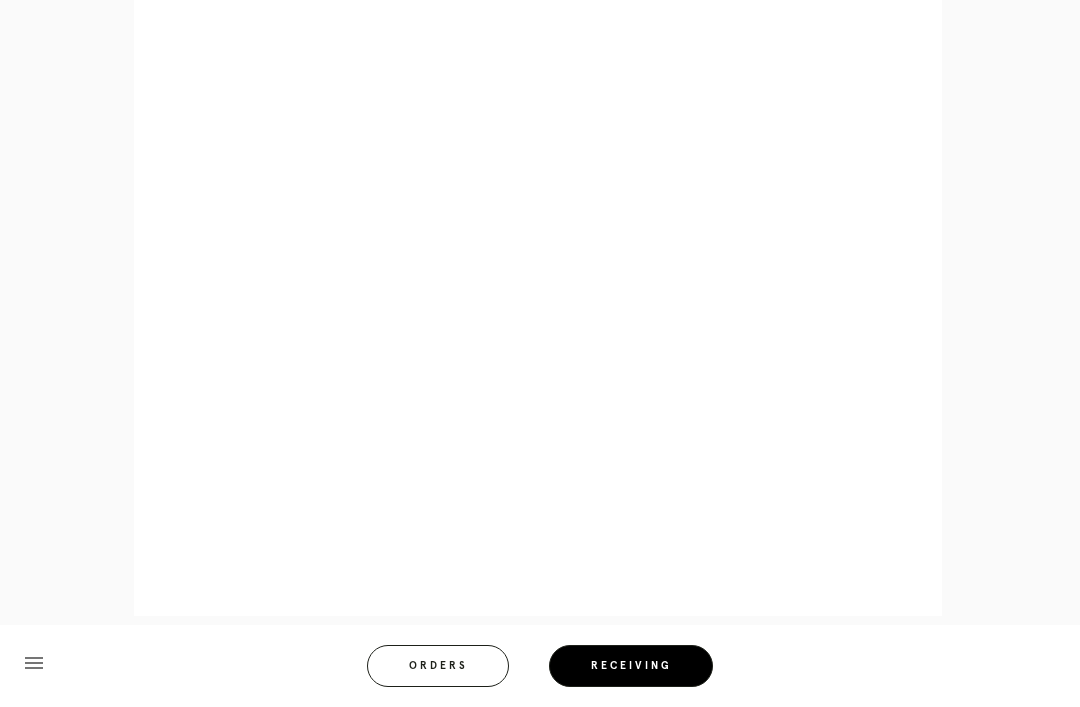 scroll, scrollTop: 1008, scrollLeft: 0, axis: vertical 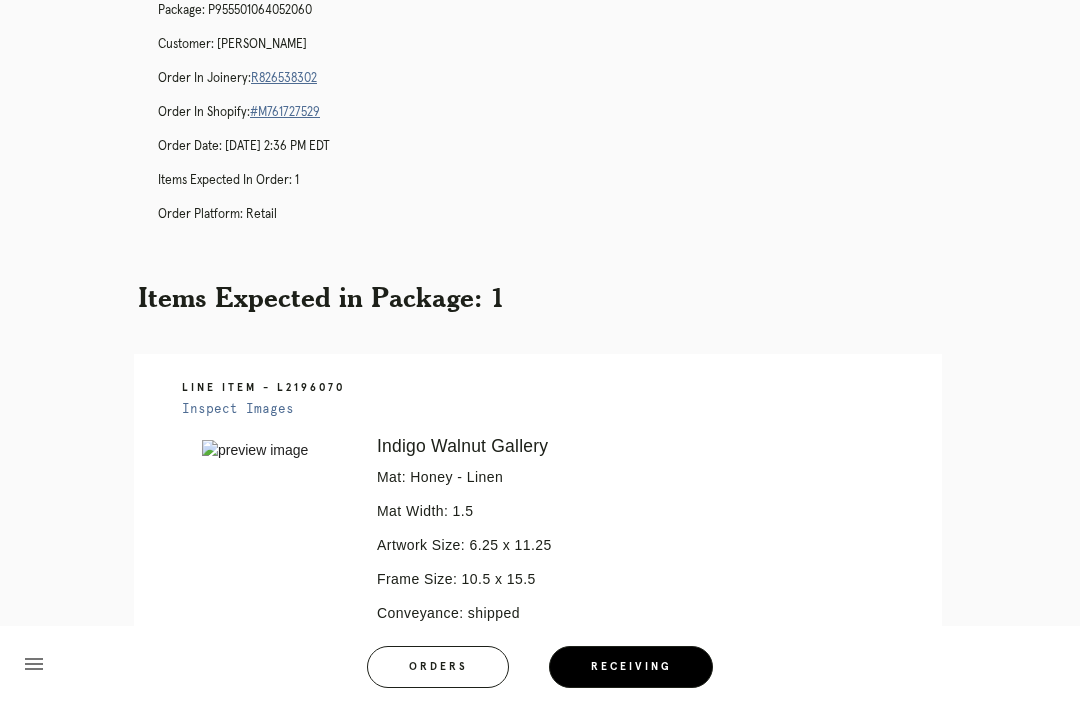 click on "R826538302" at bounding box center (284, 78) 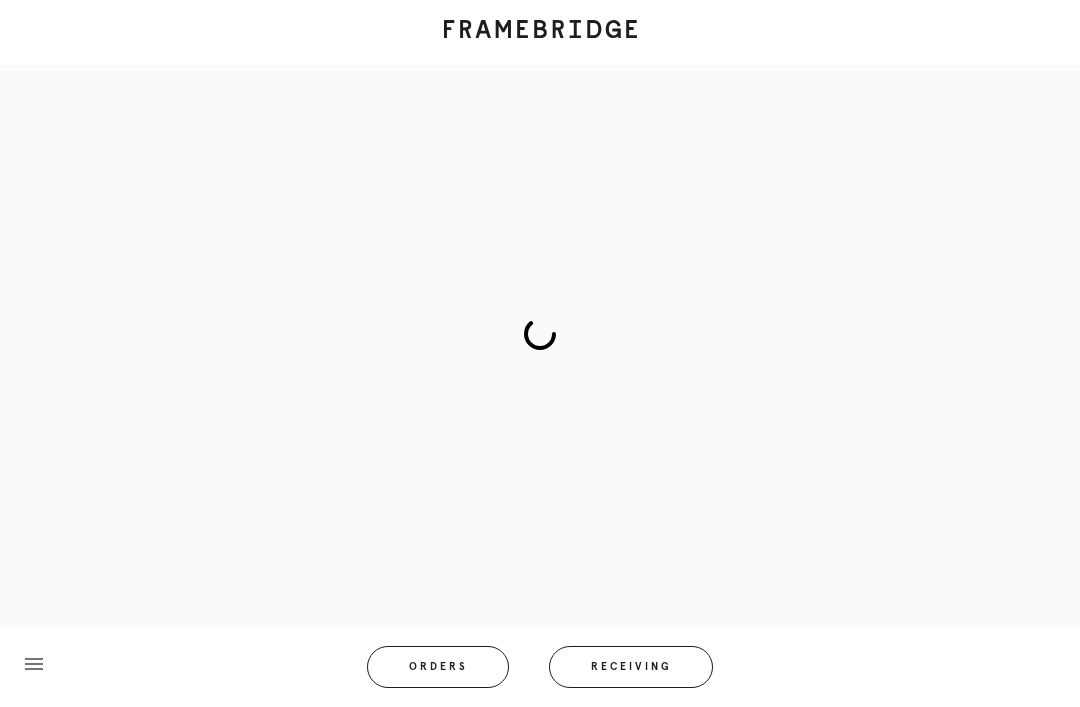 scroll, scrollTop: 0, scrollLeft: 0, axis: both 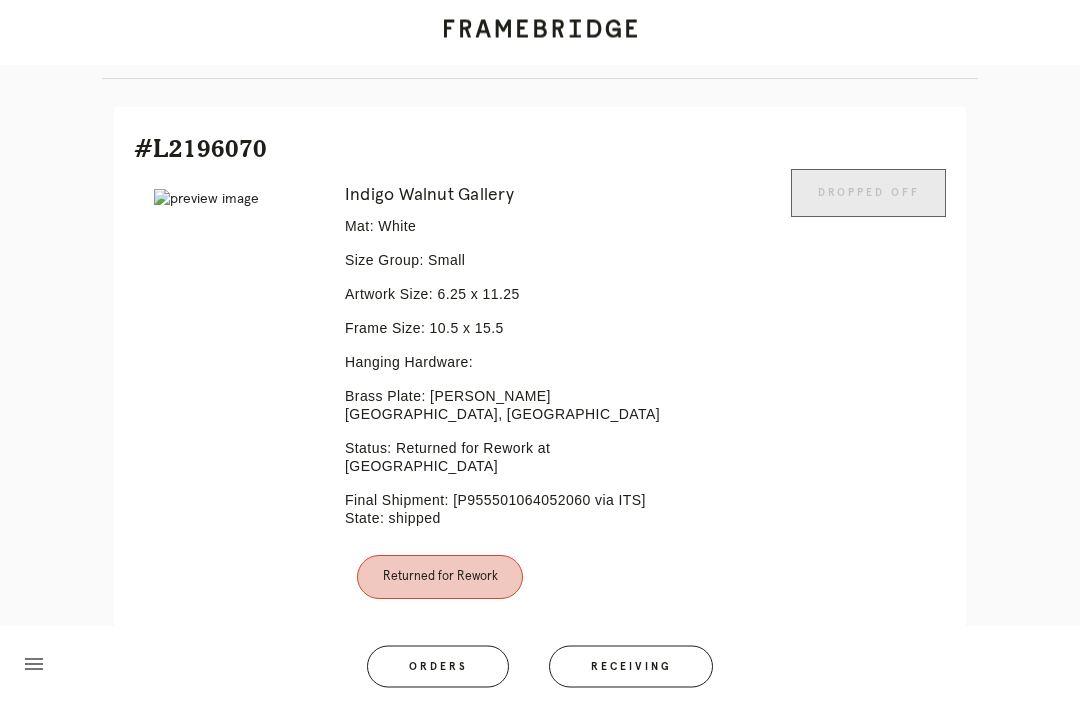 click on "Line Item" at bounding box center [614, 692] 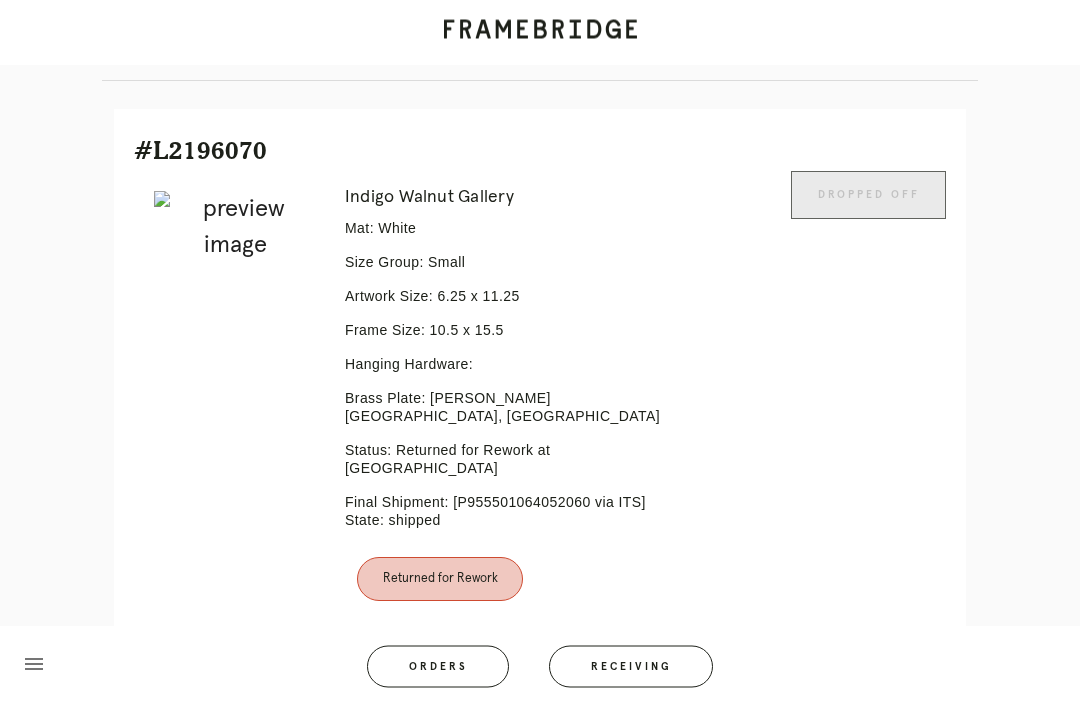 scroll, scrollTop: 426, scrollLeft: 0, axis: vertical 